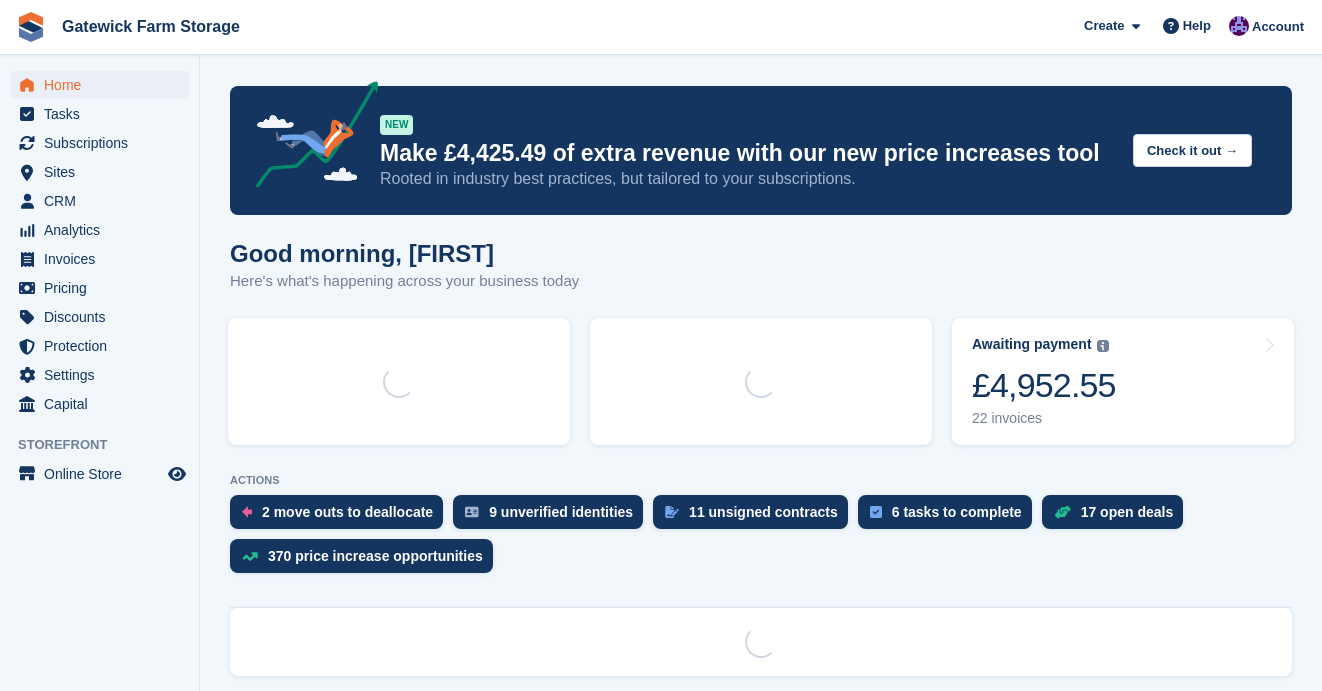 scroll, scrollTop: 0, scrollLeft: 0, axis: both 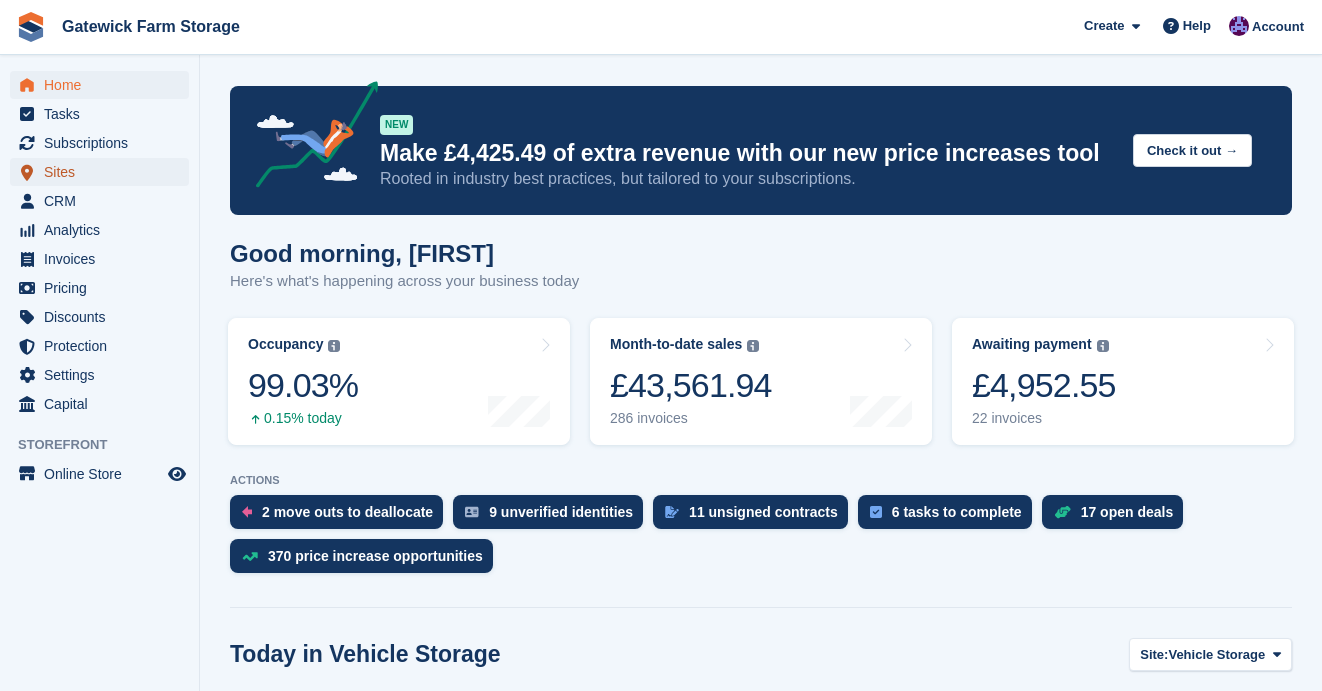 click on "Sites" at bounding box center (104, 172) 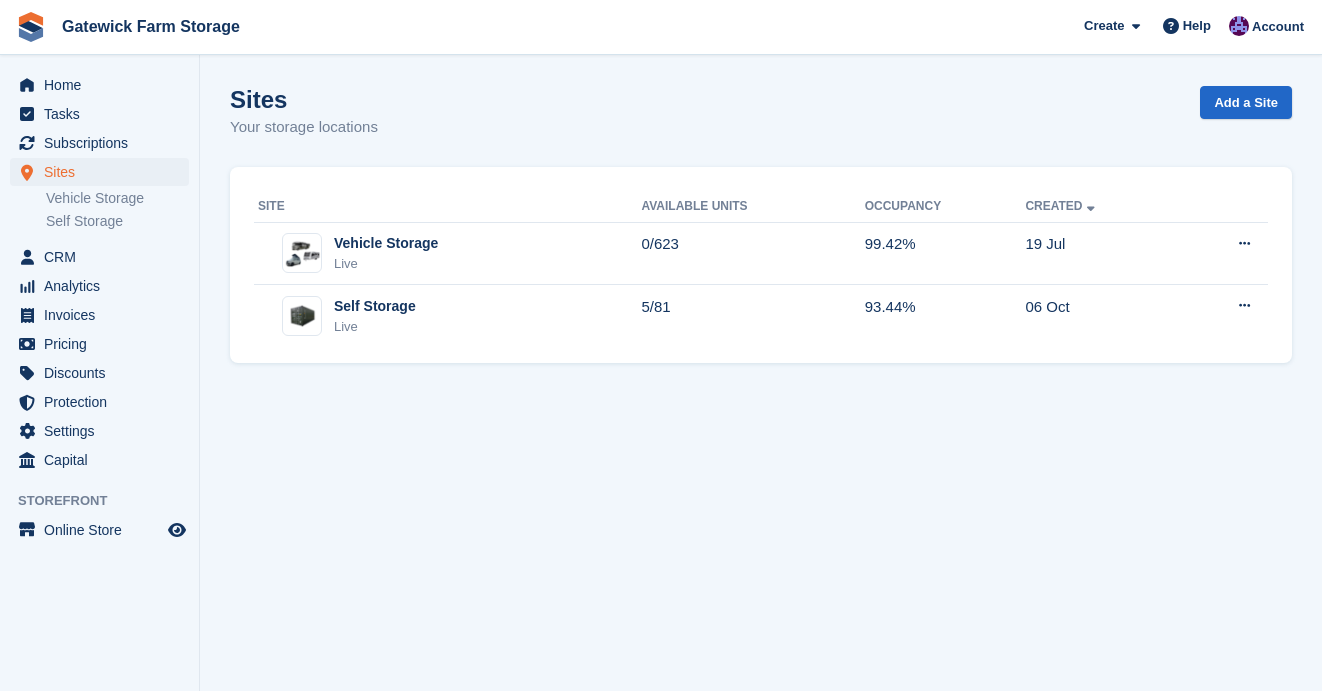 scroll, scrollTop: 0, scrollLeft: 0, axis: both 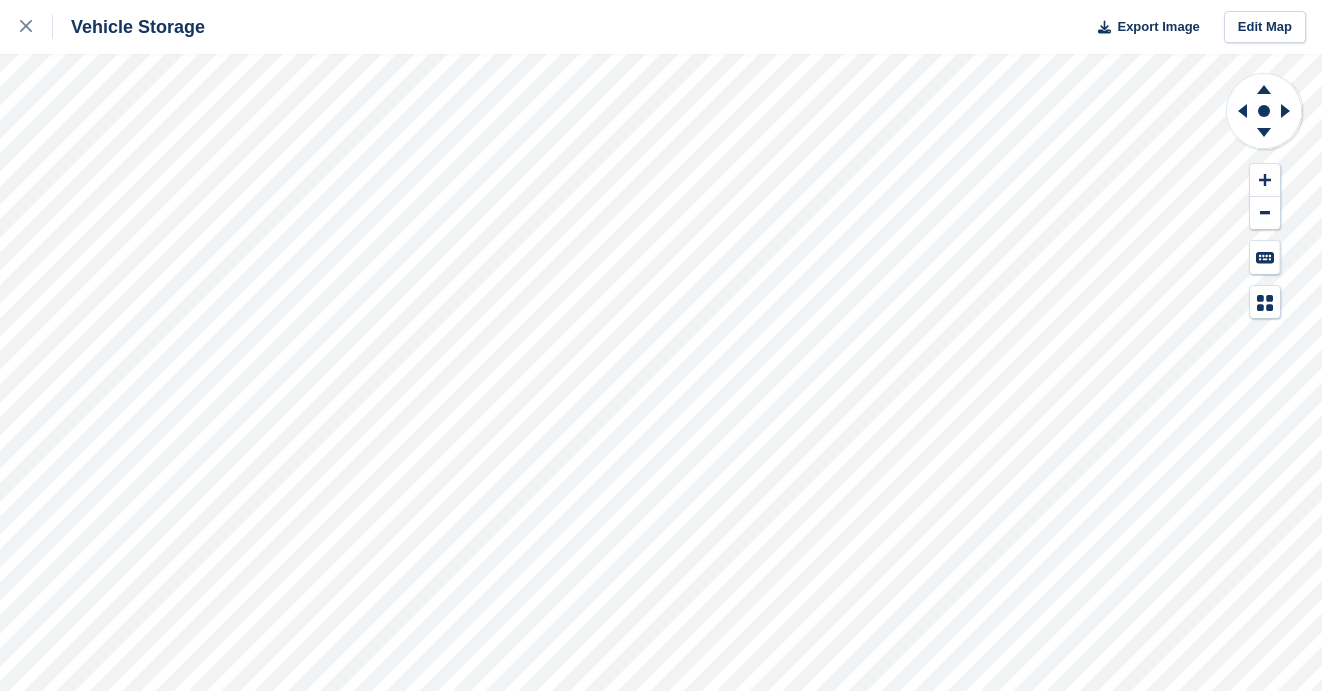 click on "Vehicle Storage Export Image Edit Map" at bounding box center (661, 345) 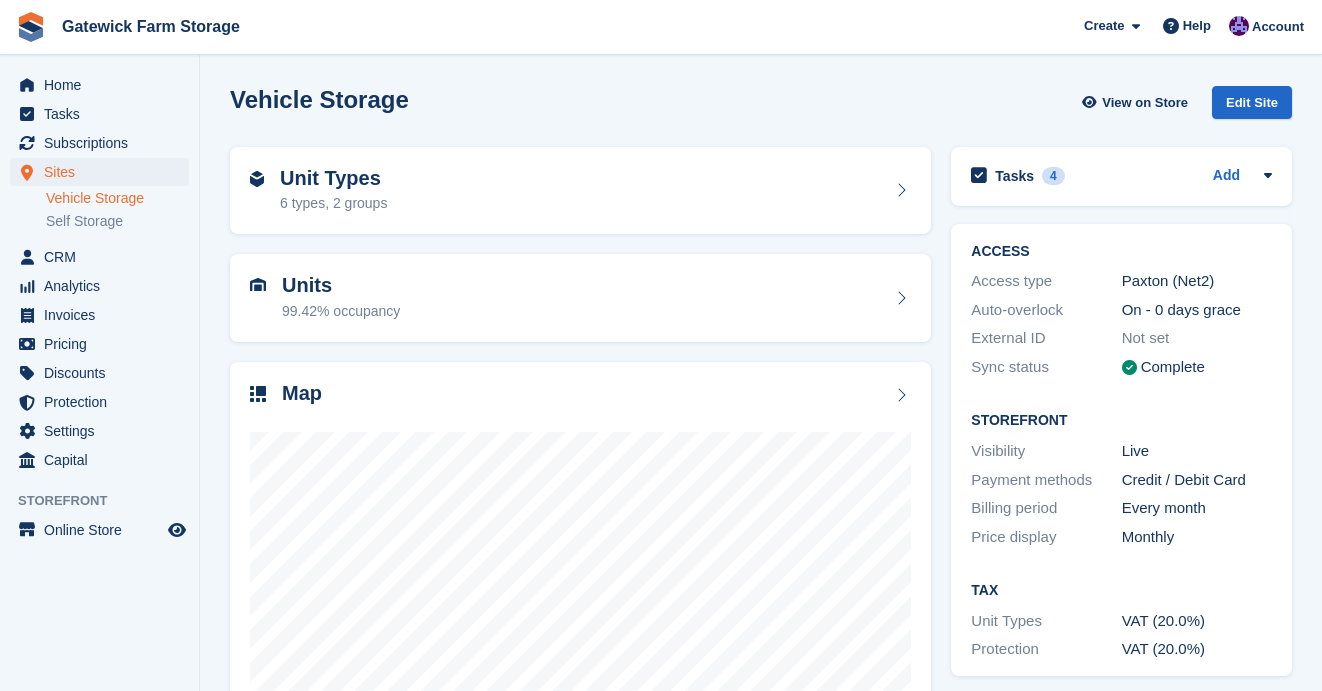 scroll, scrollTop: 0, scrollLeft: 0, axis: both 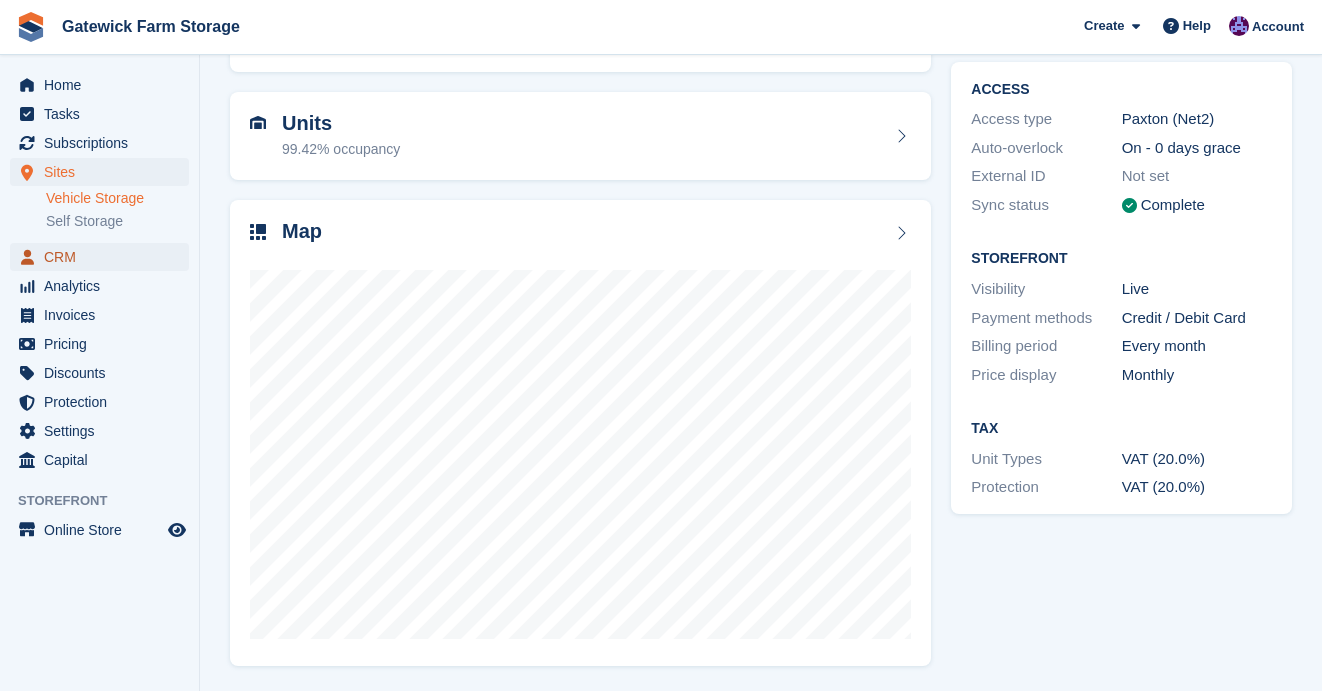 click on "CRM" at bounding box center [104, 257] 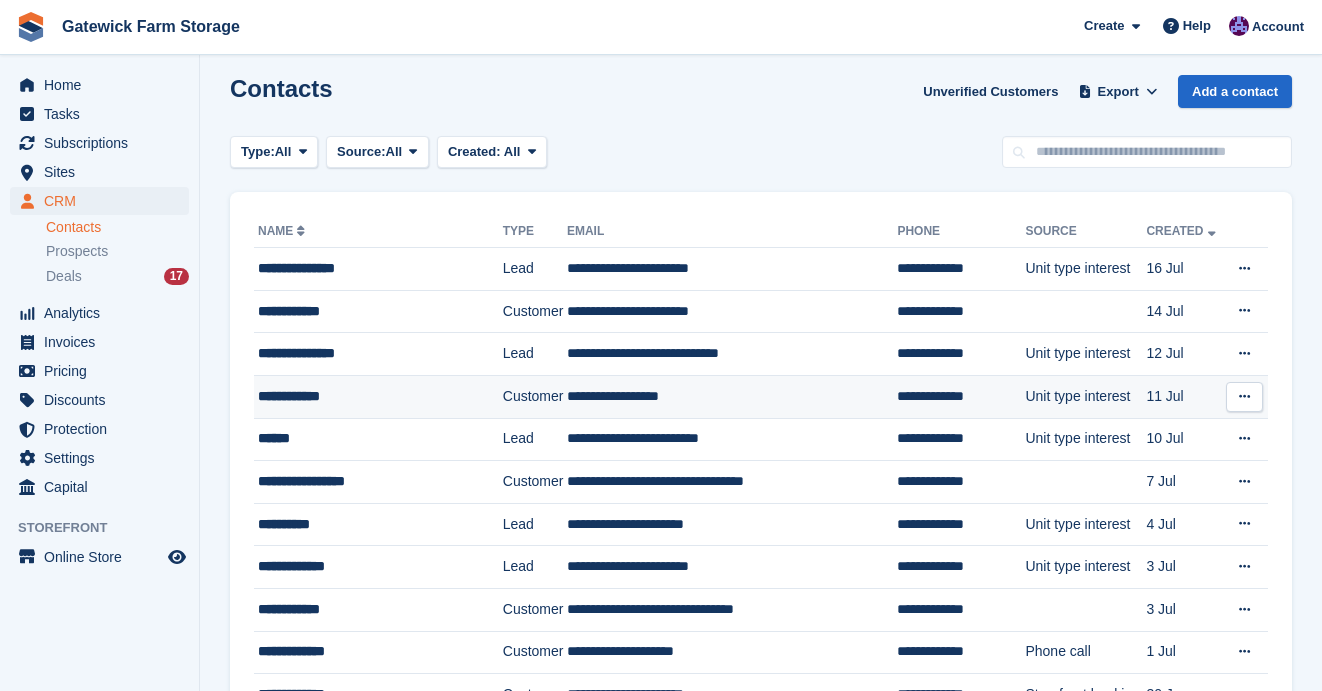 scroll, scrollTop: 0, scrollLeft: 0, axis: both 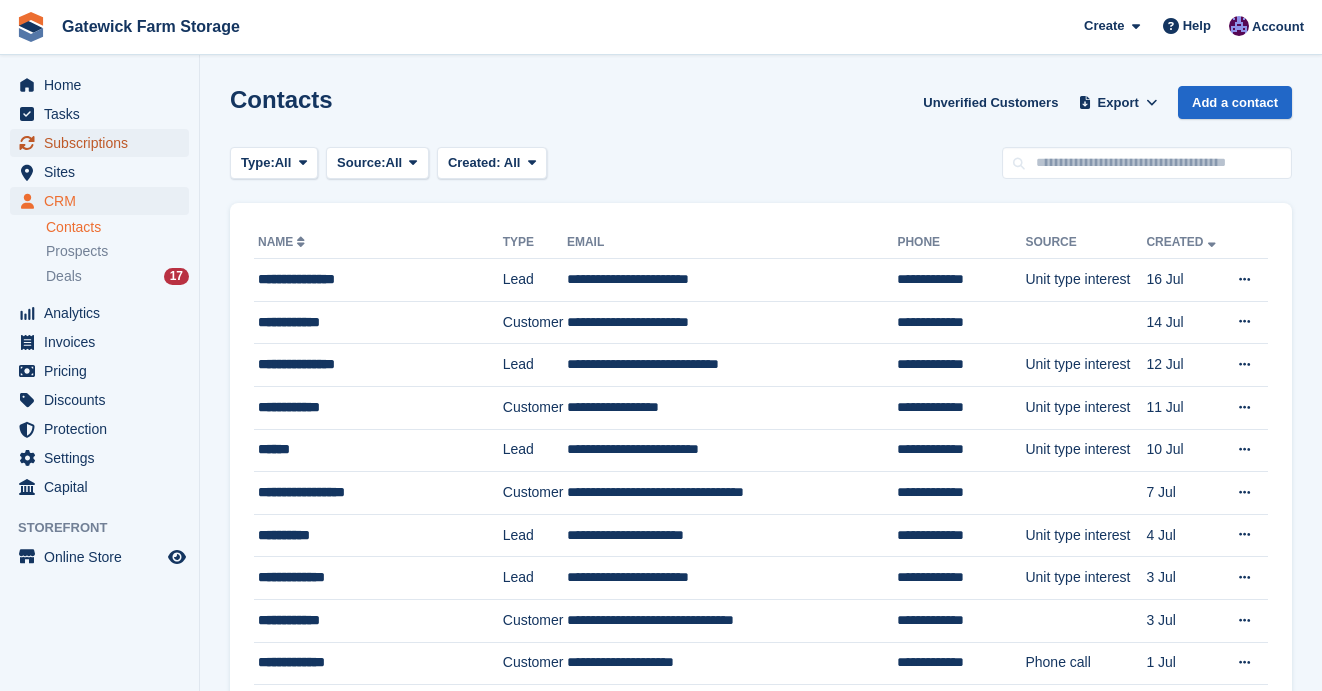 click on "Subscriptions" at bounding box center [104, 143] 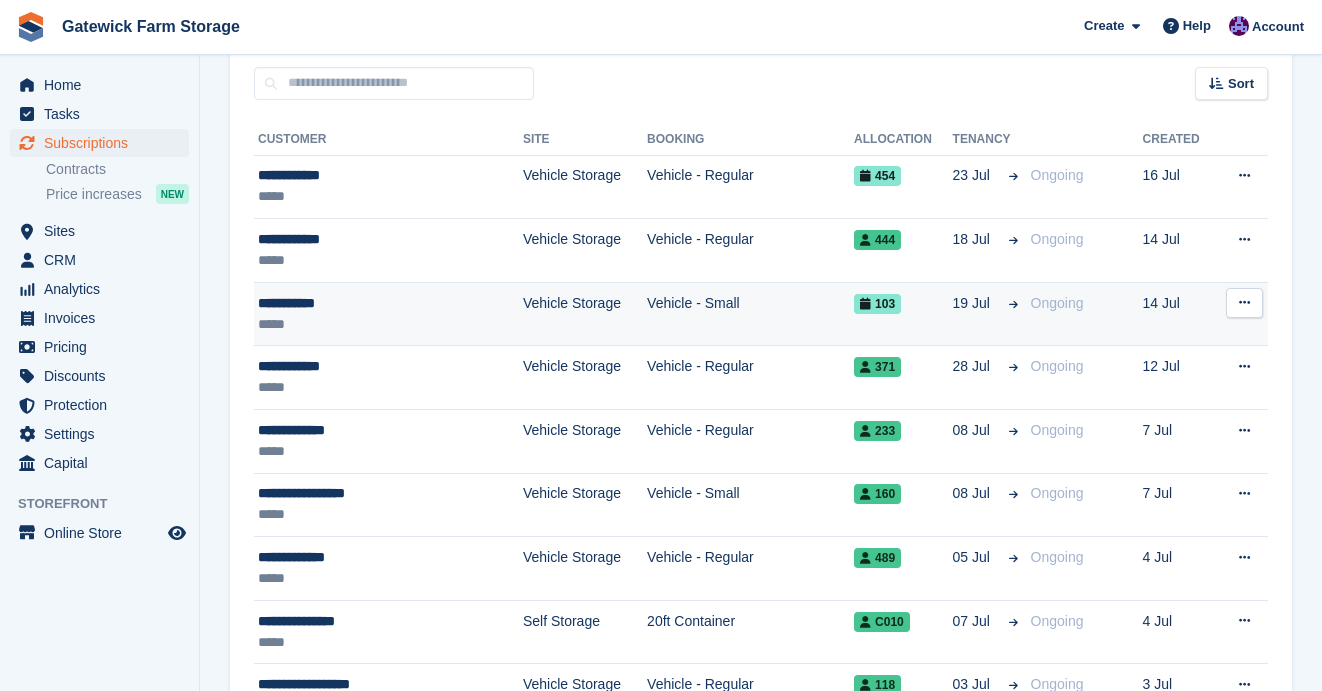 scroll, scrollTop: 200, scrollLeft: 0, axis: vertical 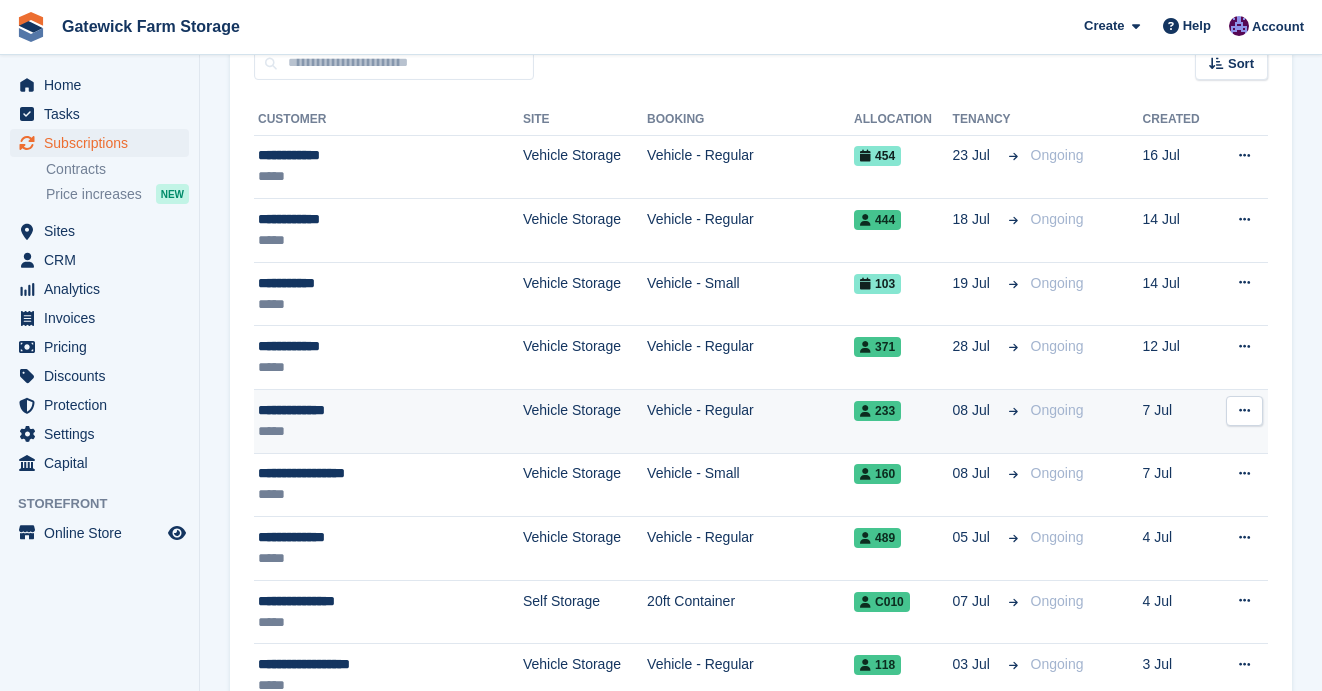 click on "*****" at bounding box center [362, 431] 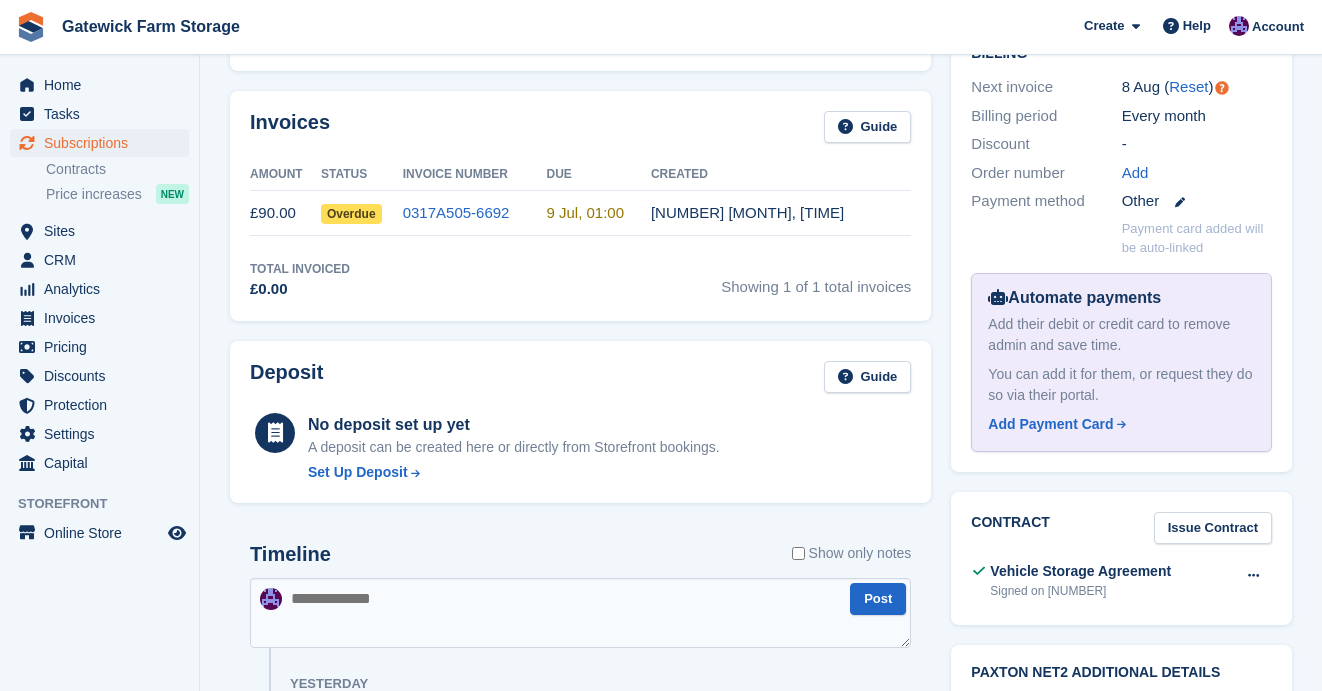 scroll, scrollTop: 600, scrollLeft: 0, axis: vertical 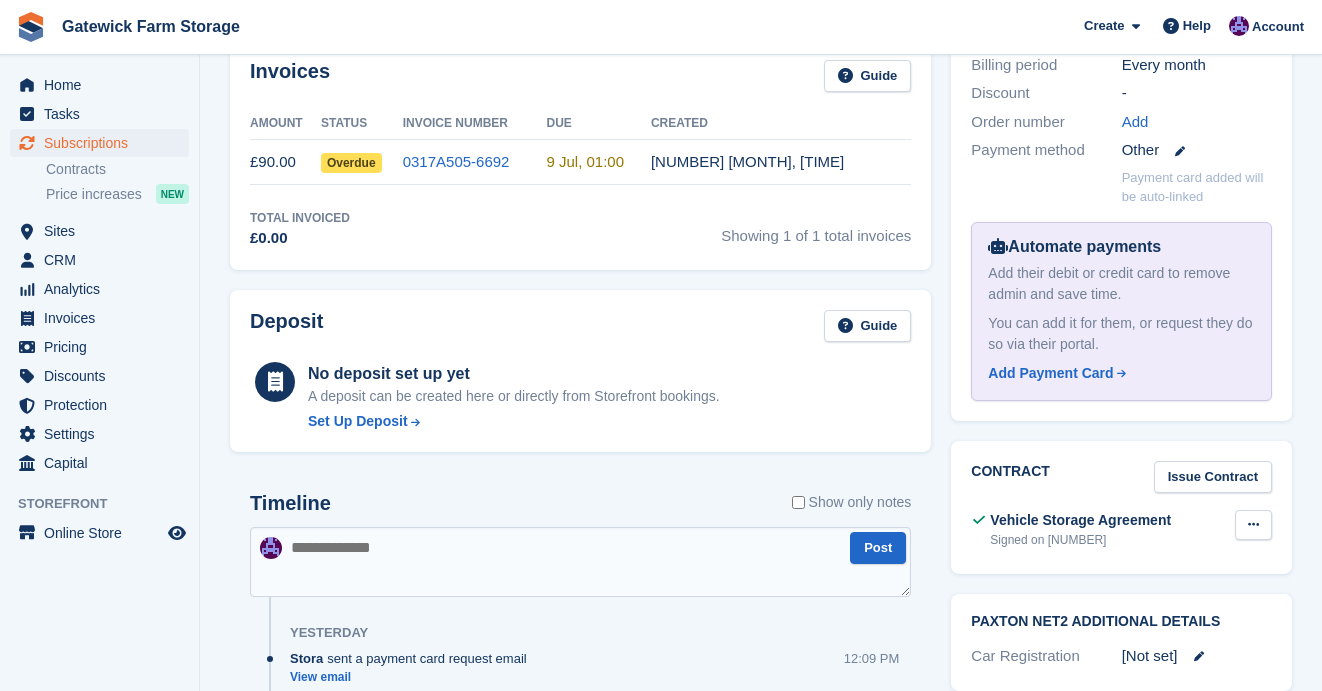 click at bounding box center (1253, 525) 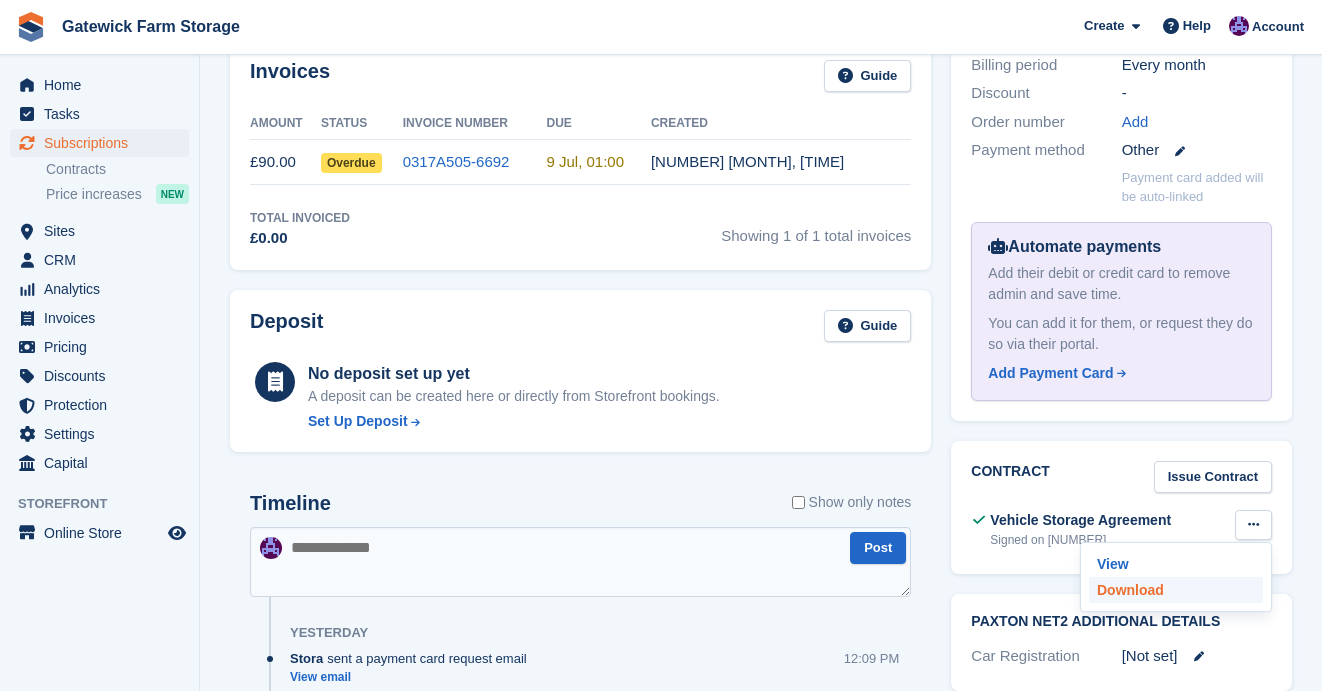 click on "Download" at bounding box center (1176, 590) 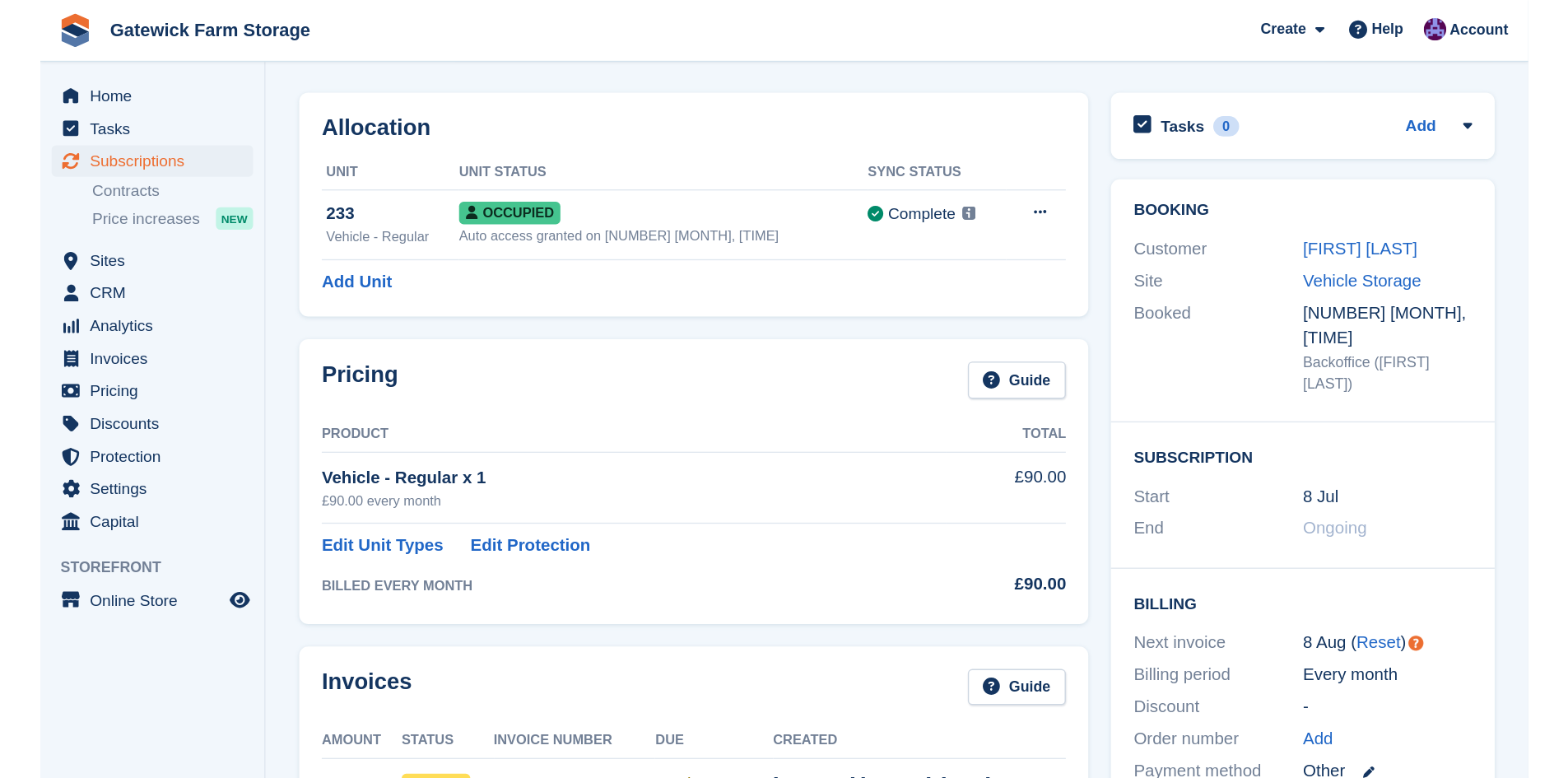 scroll, scrollTop: 82, scrollLeft: 0, axis: vertical 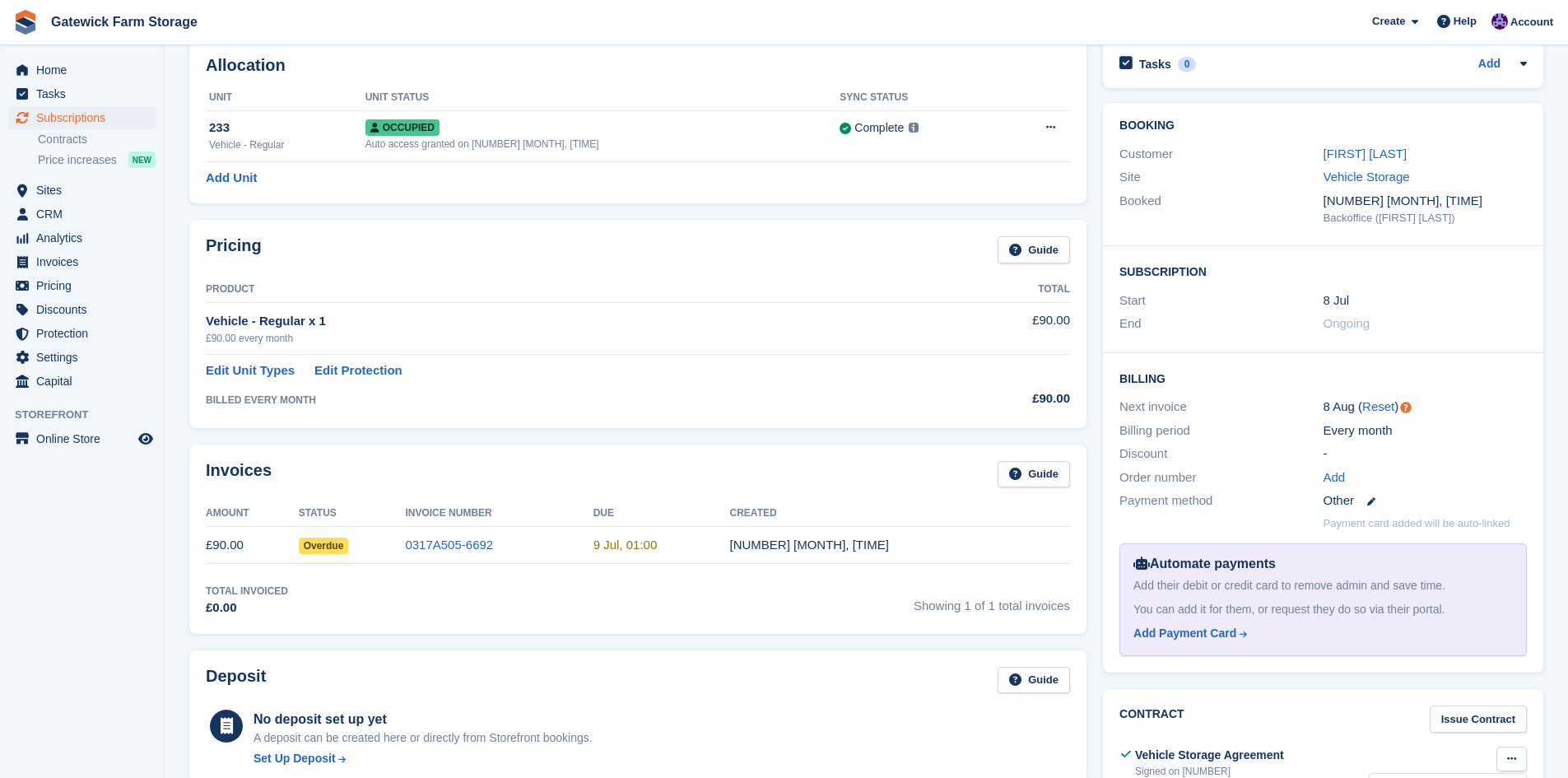 click on "Overdue" at bounding box center (352, 545) 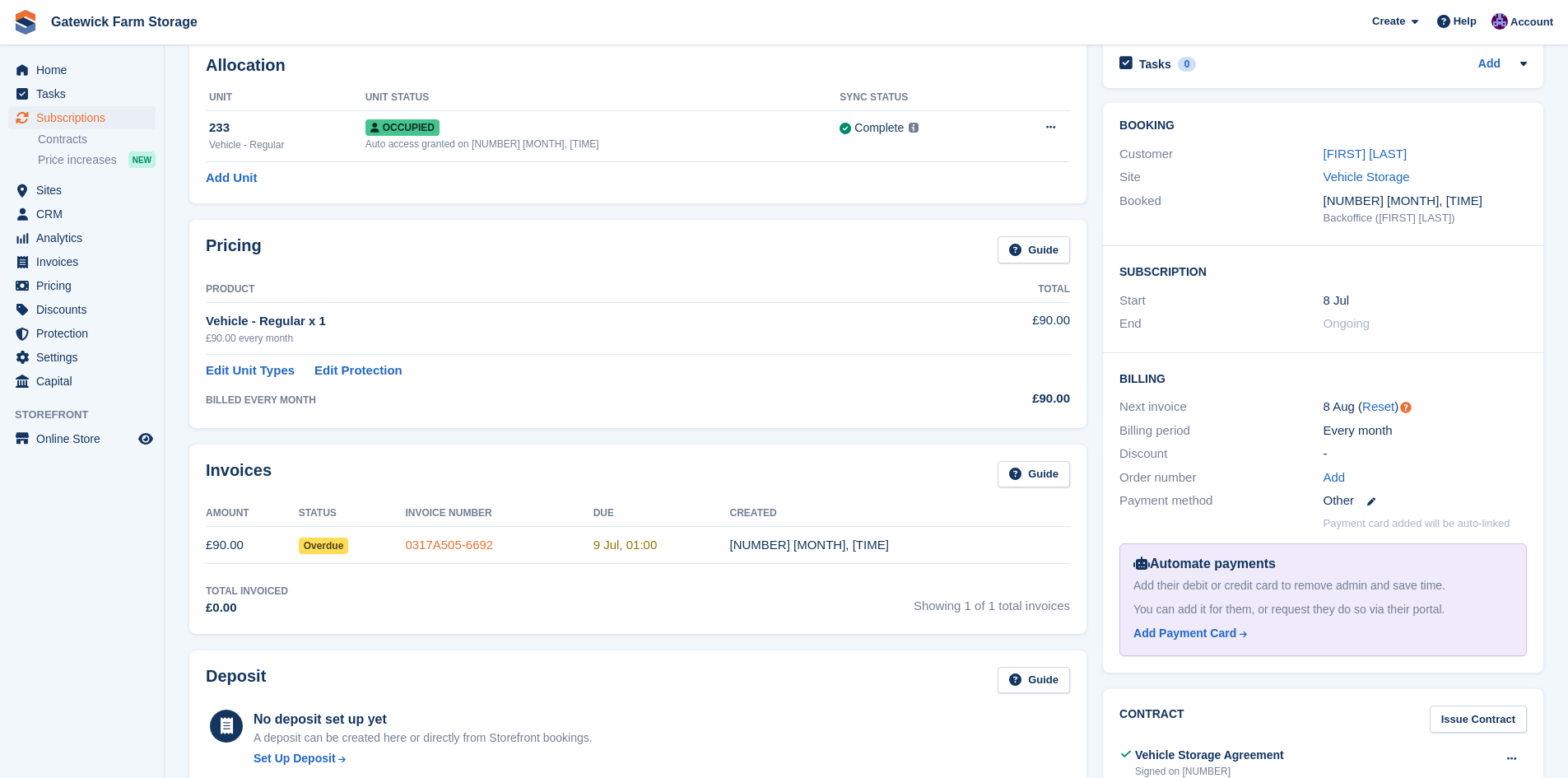 click on "0317A505-6692" at bounding box center (449, 544) 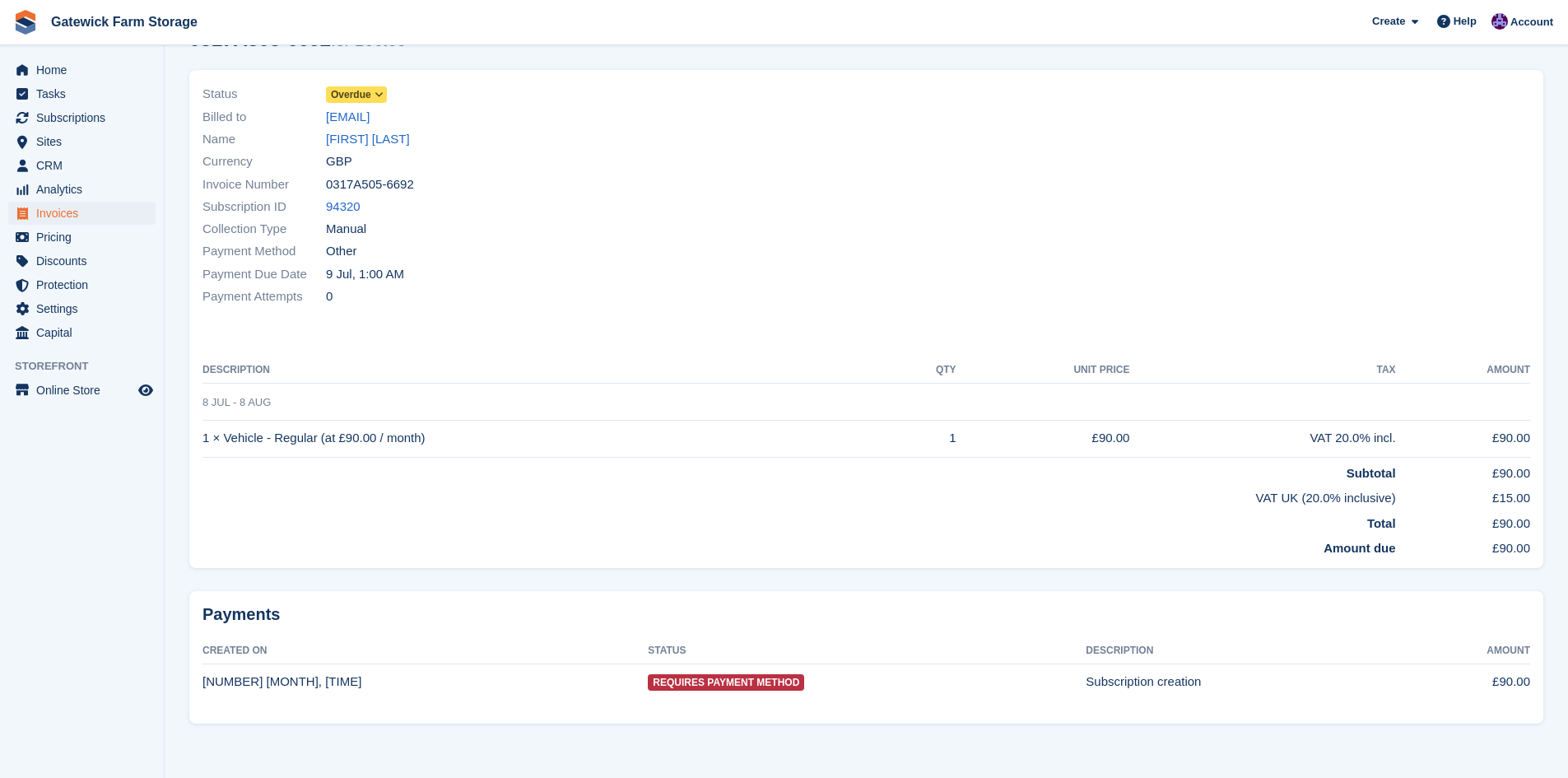 scroll, scrollTop: 0, scrollLeft: 0, axis: both 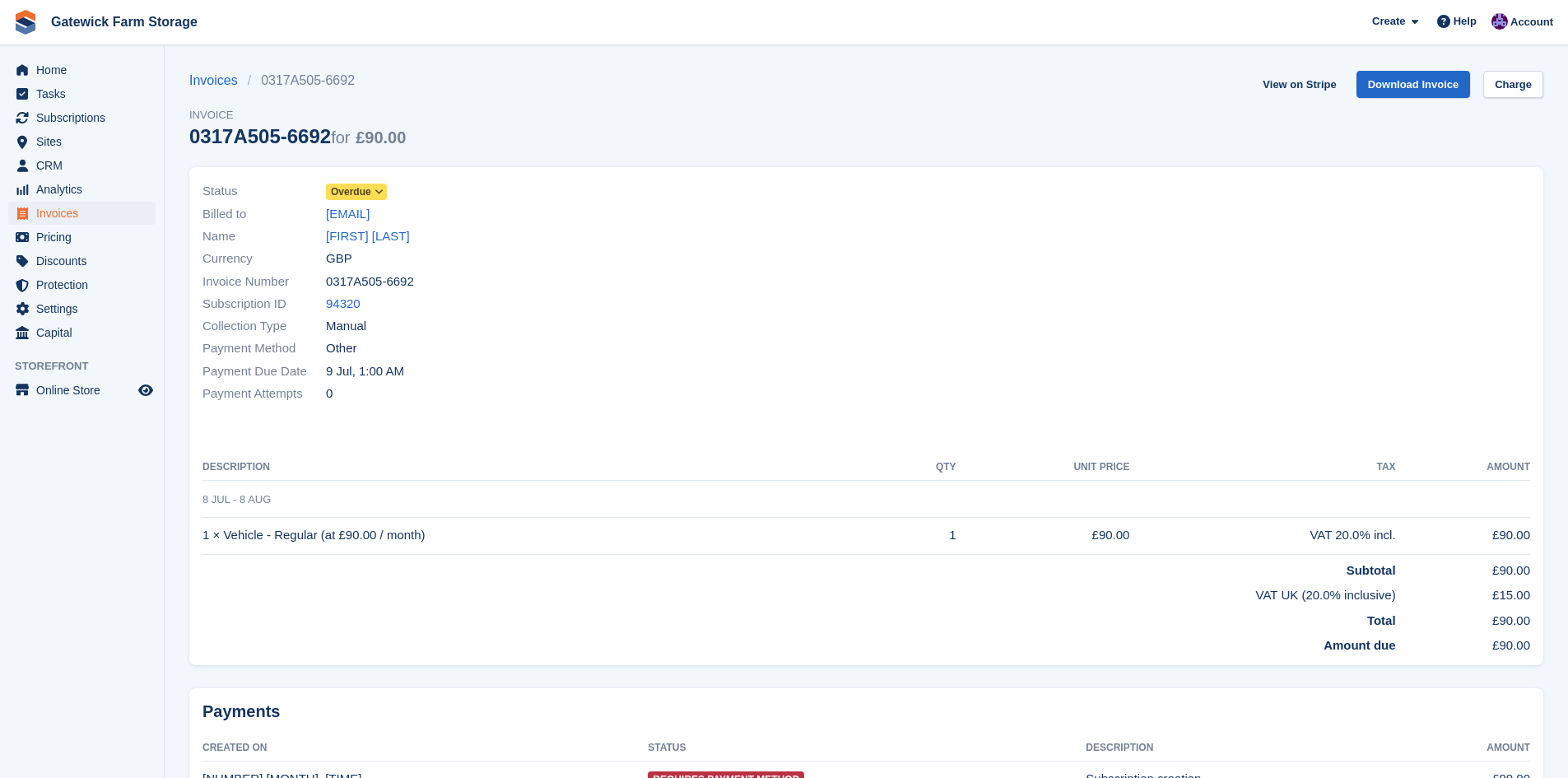 click at bounding box center (379, 192) 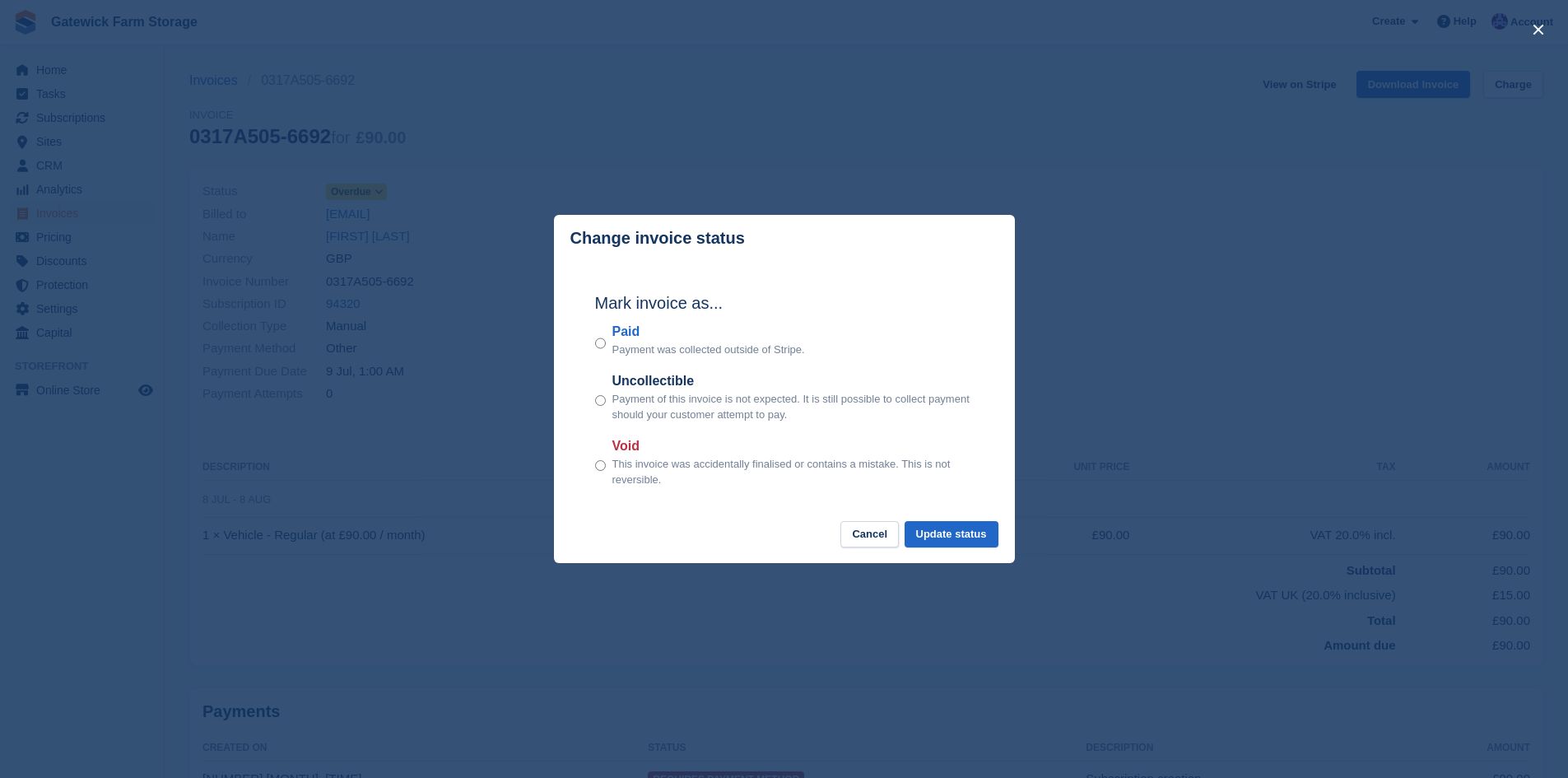 click on "This invoice was accidentally finalised or contains a mistake. This is not reversible." at bounding box center (793, 472) 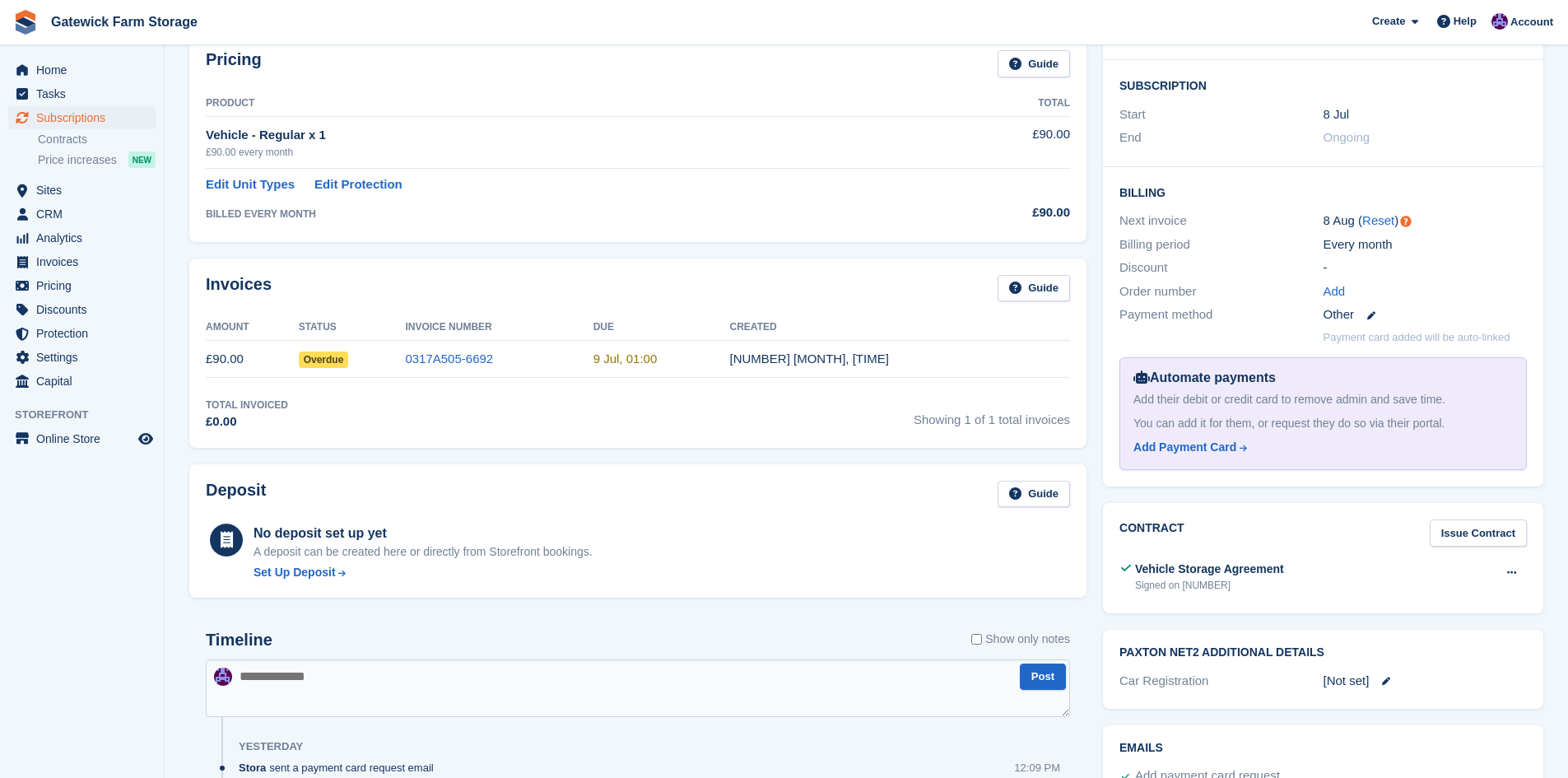scroll, scrollTop: 195, scrollLeft: 0, axis: vertical 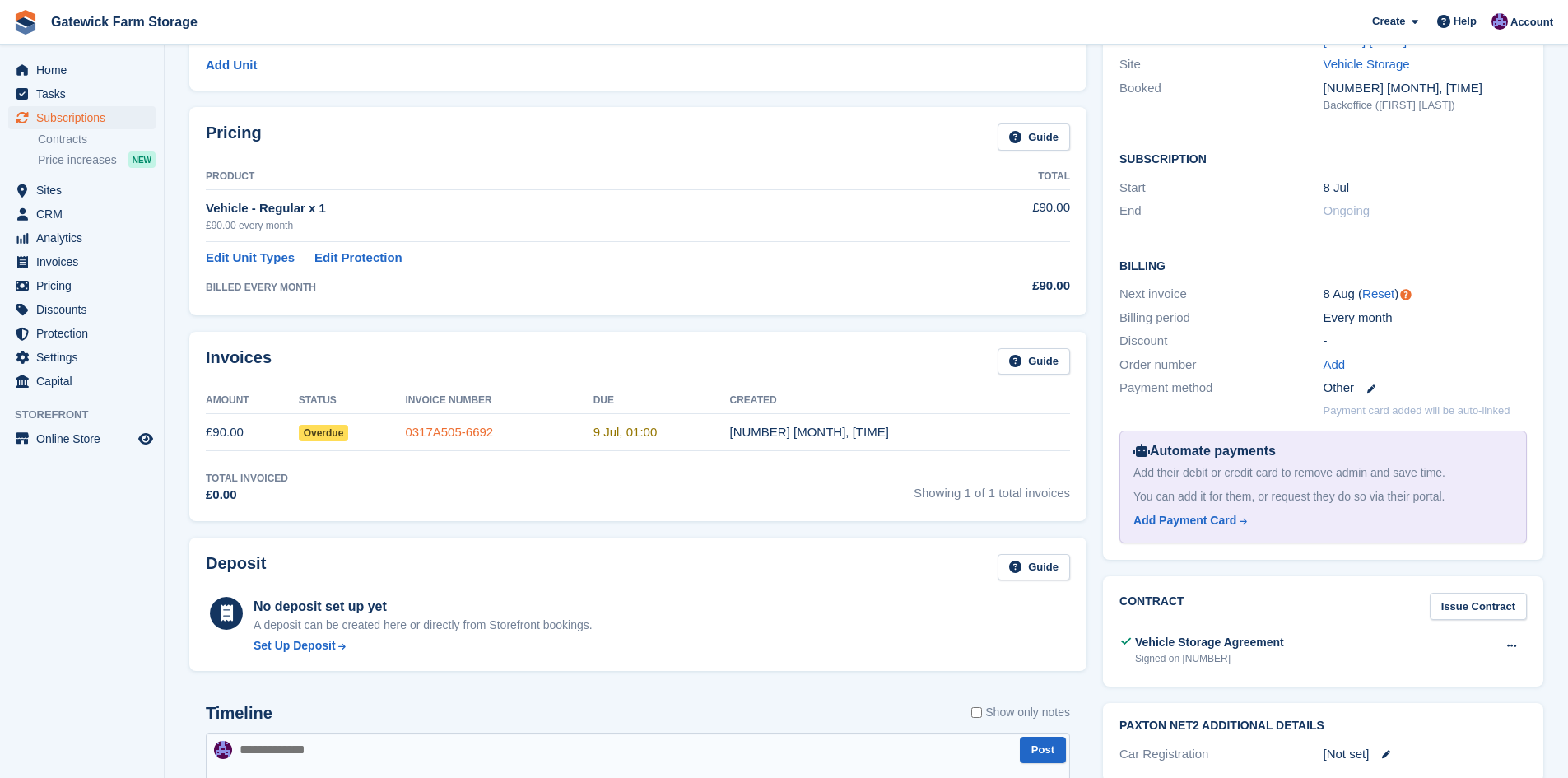 click on "0317A505-6692" at bounding box center [449, 431] 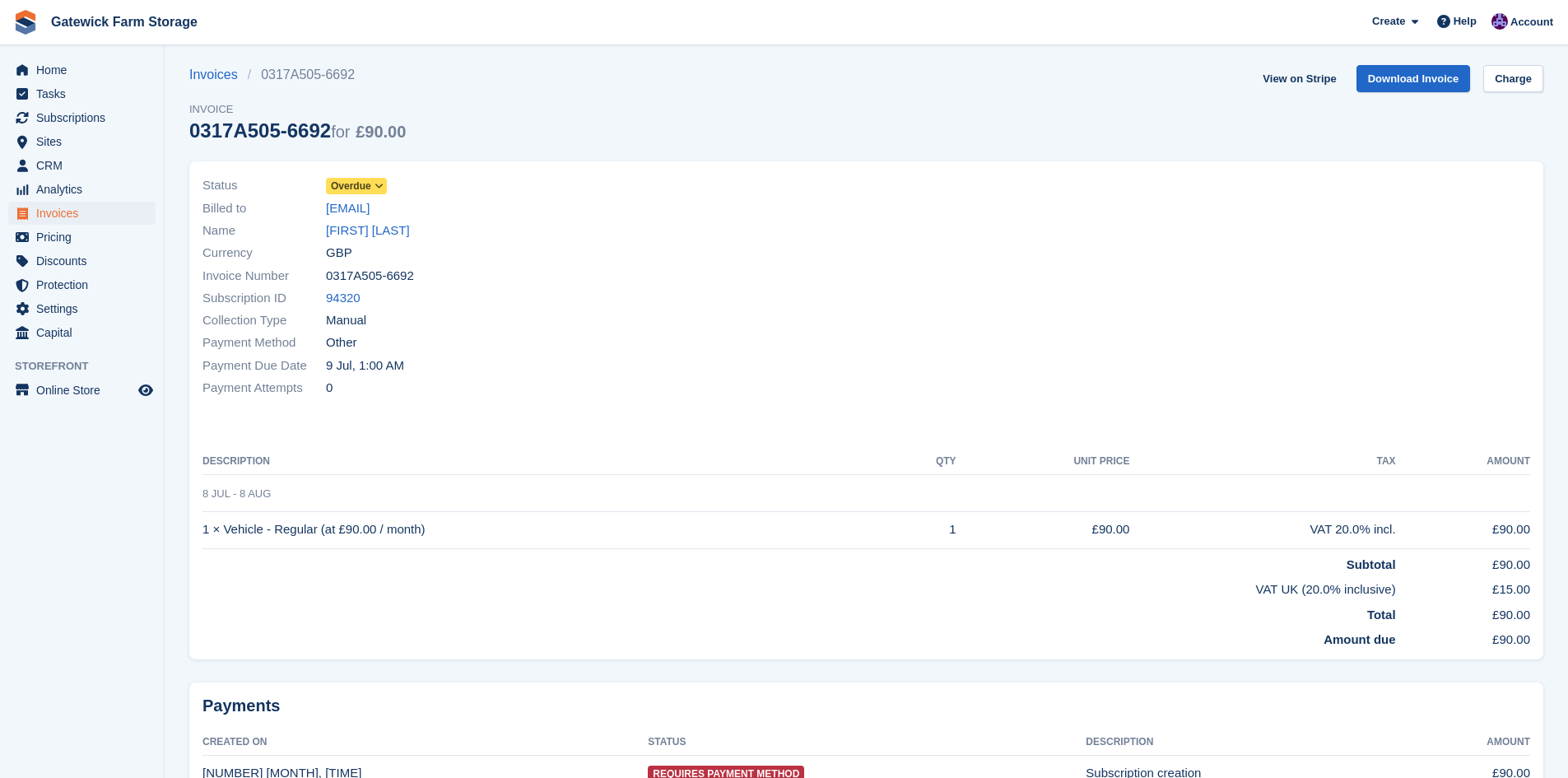 scroll, scrollTop: 0, scrollLeft: 0, axis: both 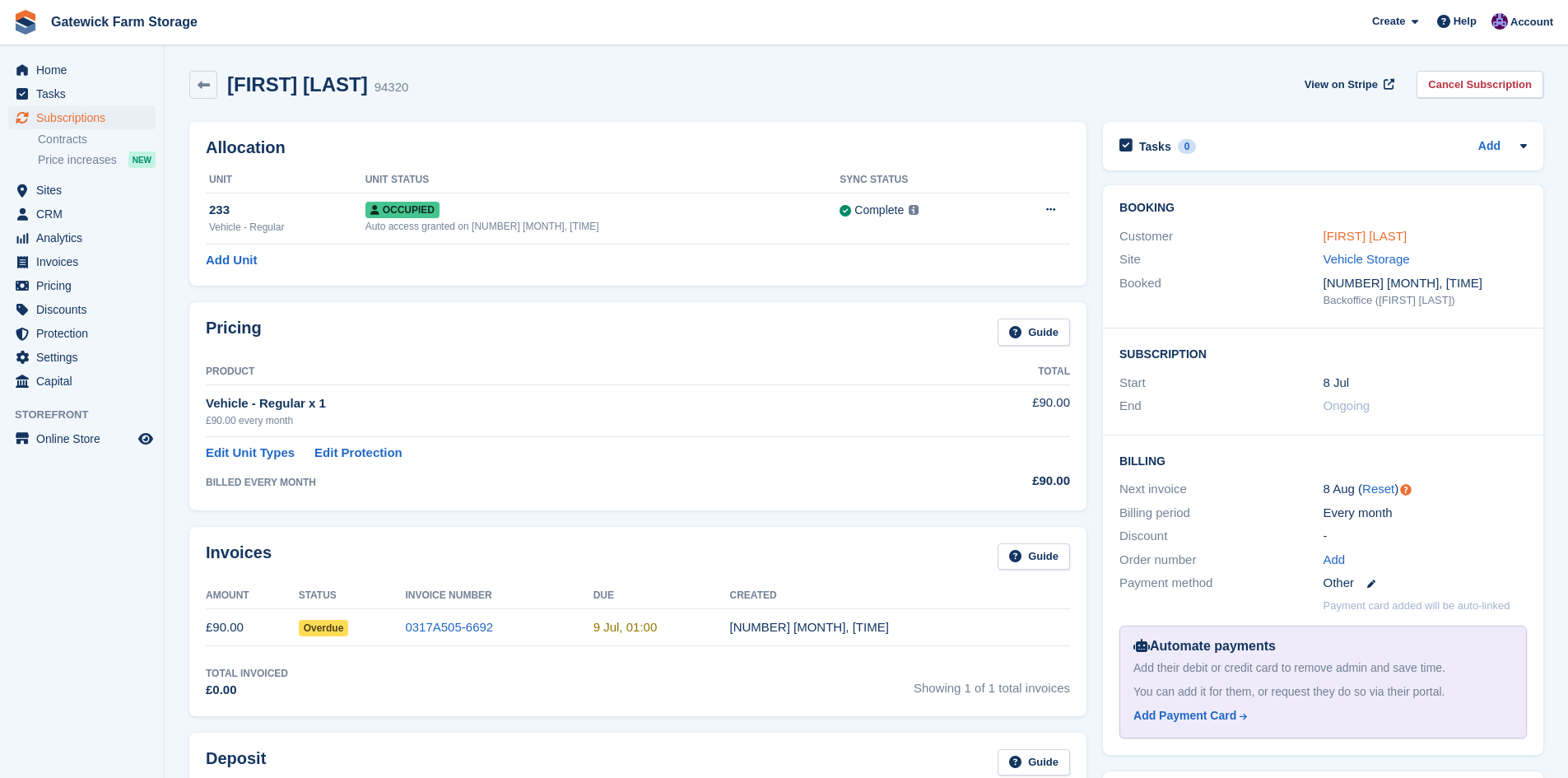 click on "Louise Espley" at bounding box center (1366, 235) 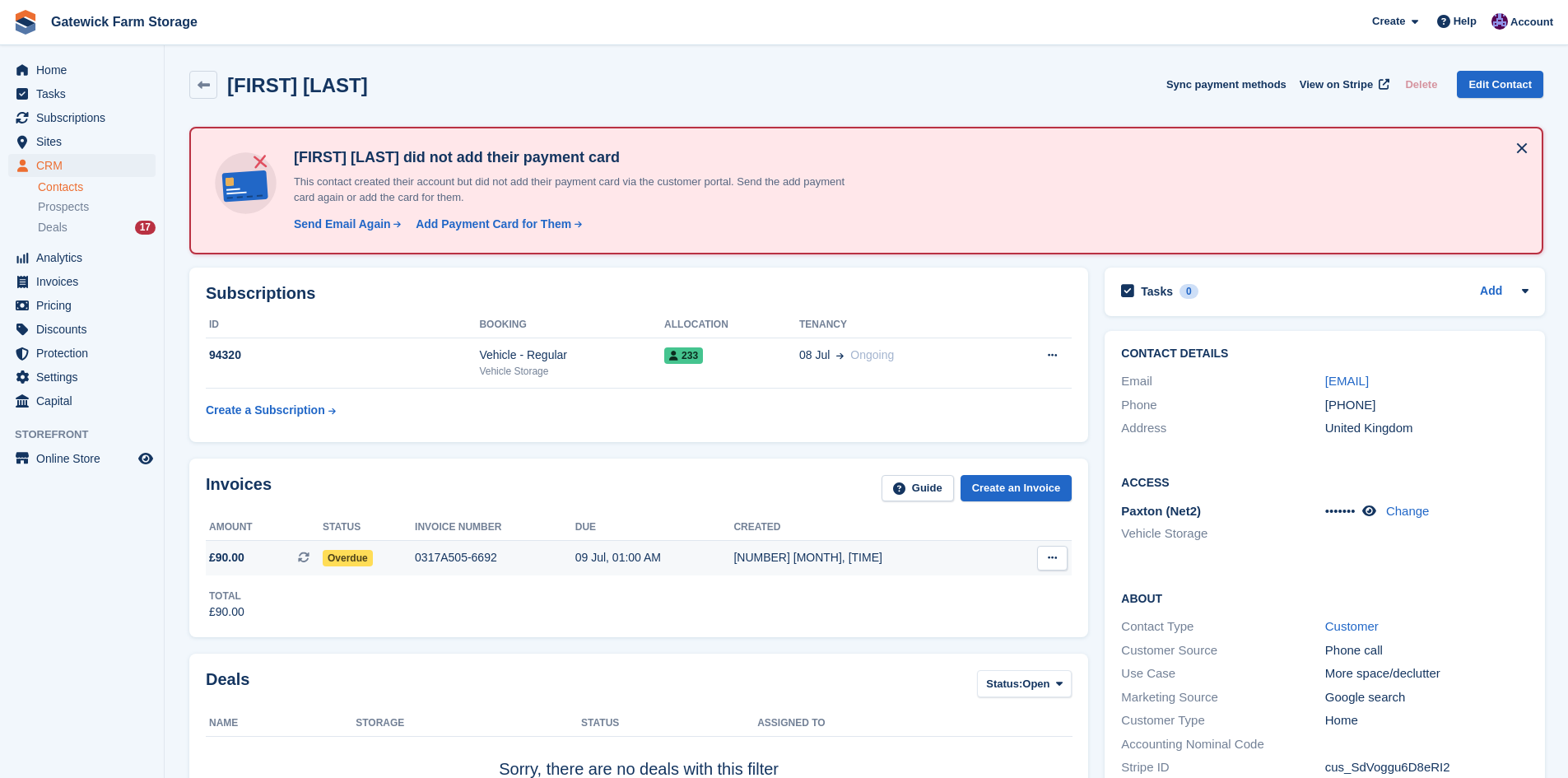 click at bounding box center [1052, 557] 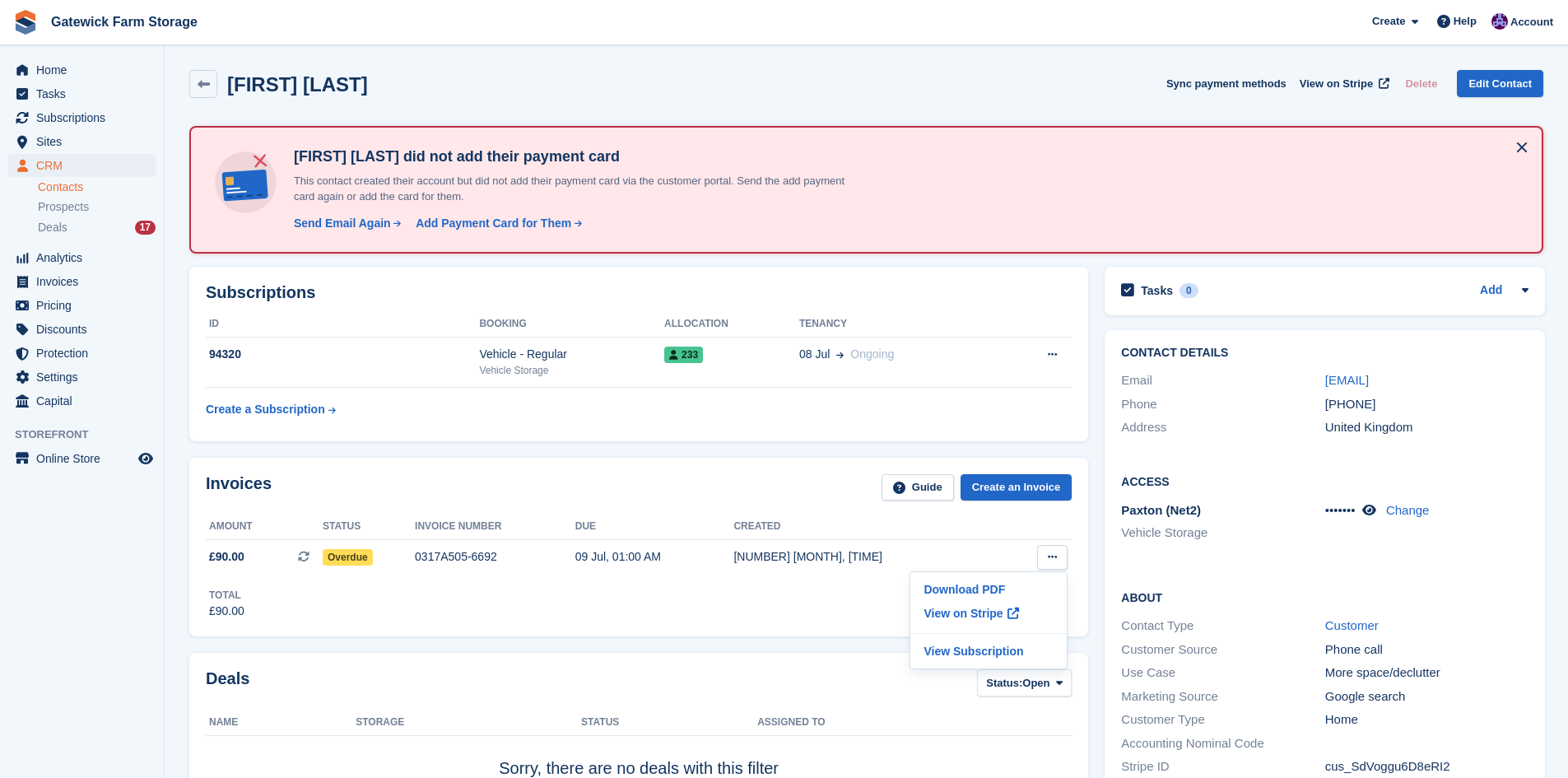 scroll, scrollTop: 0, scrollLeft: 0, axis: both 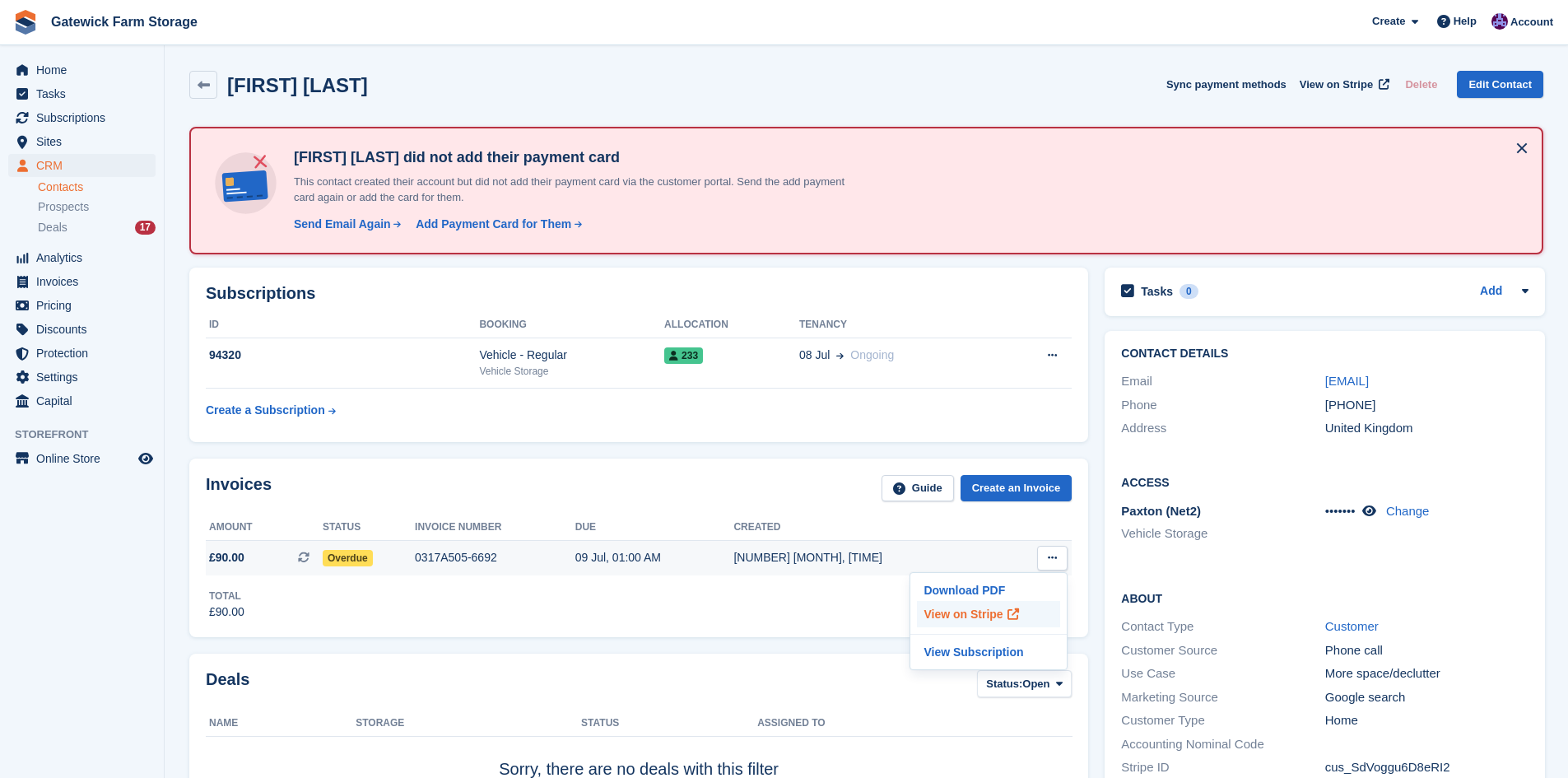 click on "View on Stripe" at bounding box center (989, 614) 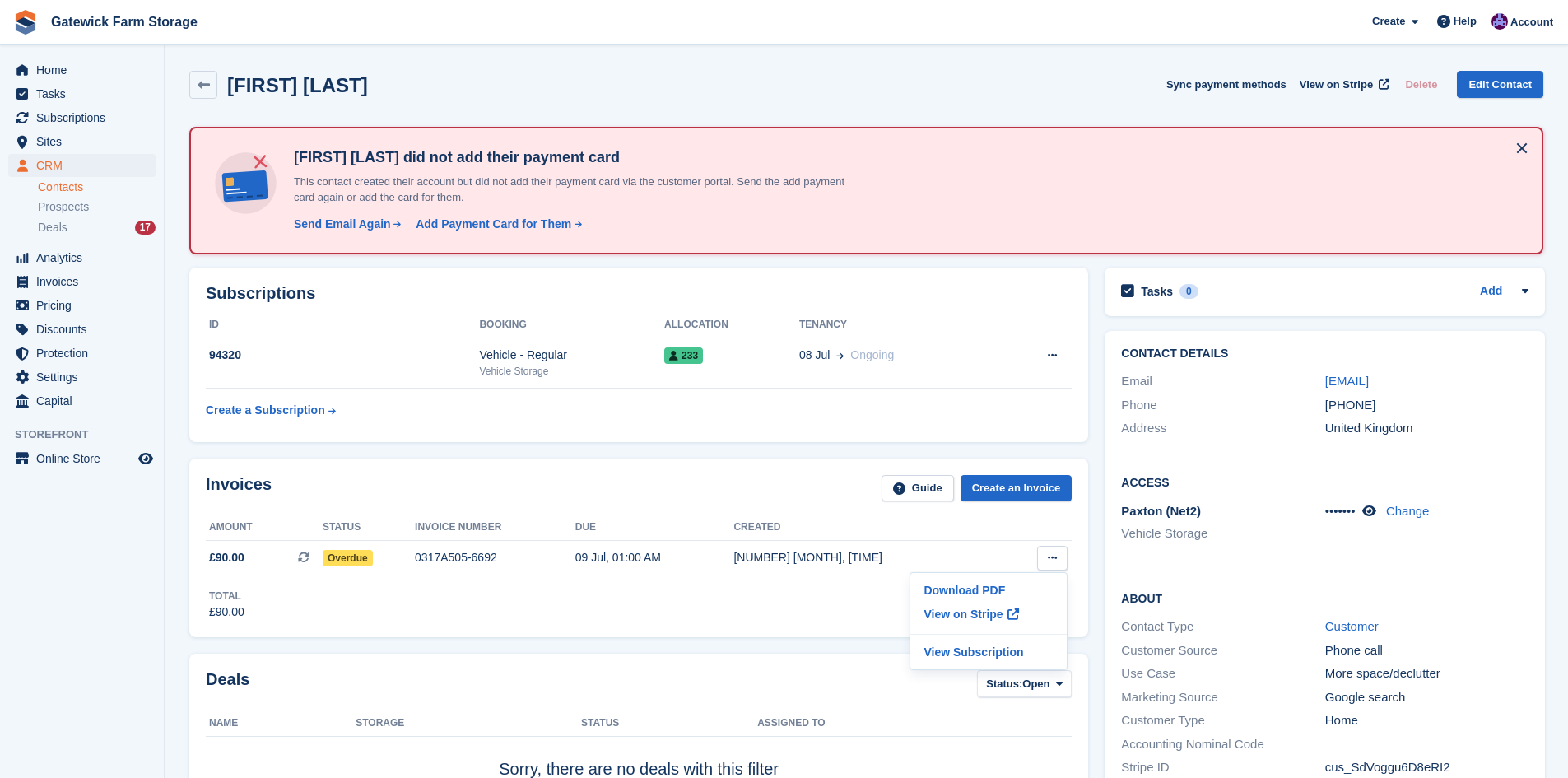 click on "Louise Espley
Sync payment methods
View on Stripe
Delete
Edit Contact" at bounding box center (866, 85) 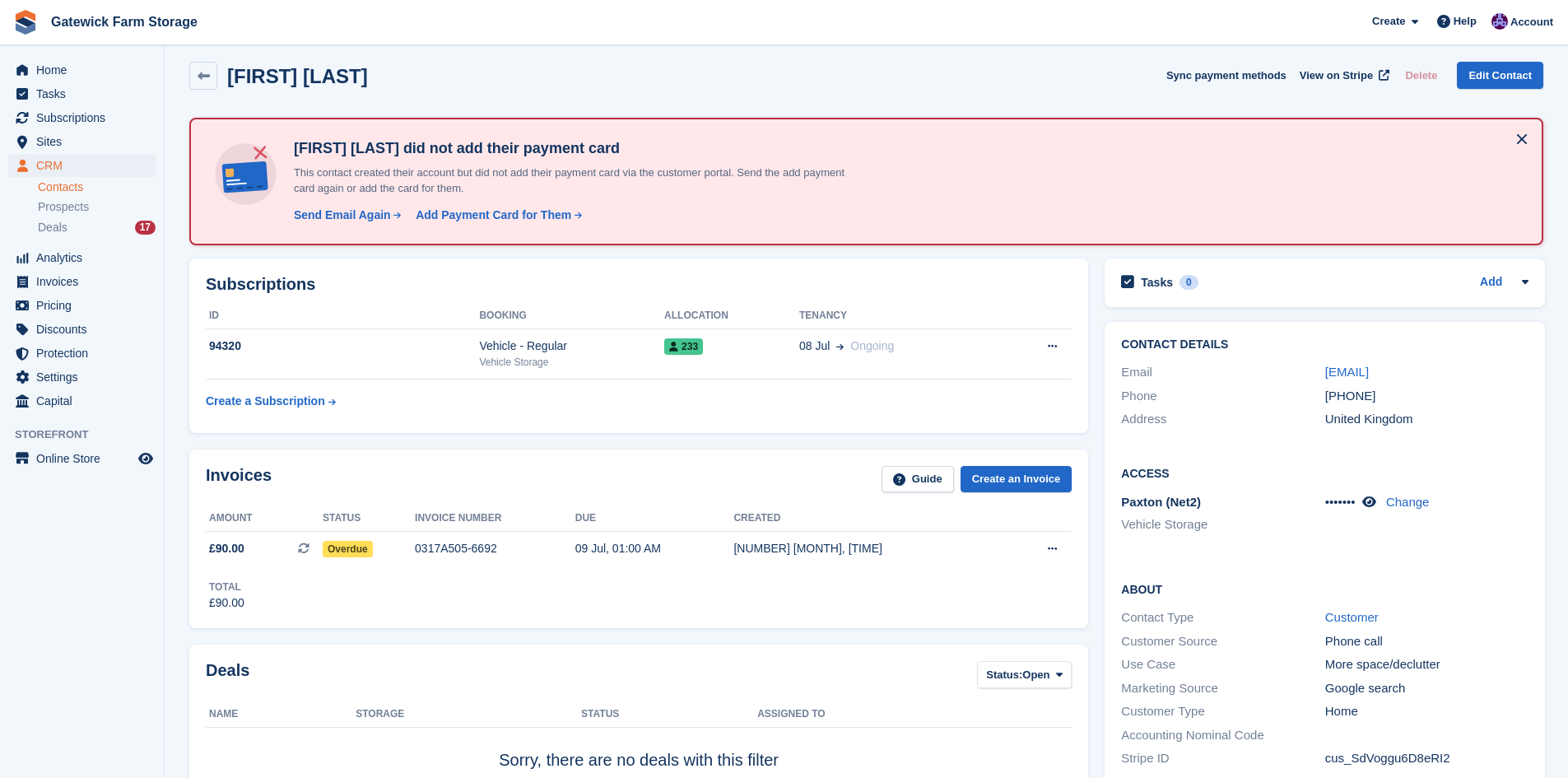 scroll, scrollTop: 0, scrollLeft: 0, axis: both 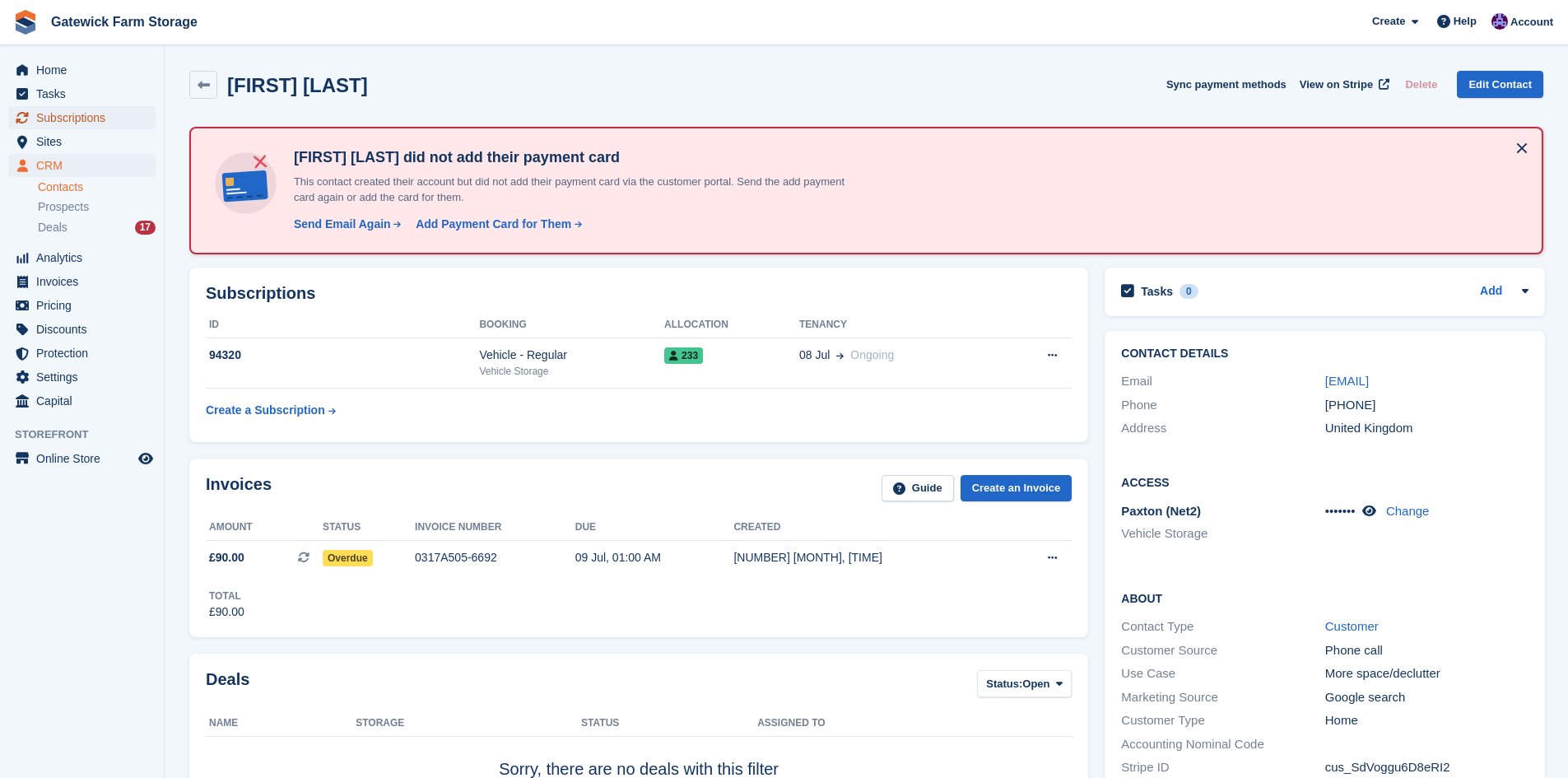 click on "Subscriptions" at bounding box center (86, 118) 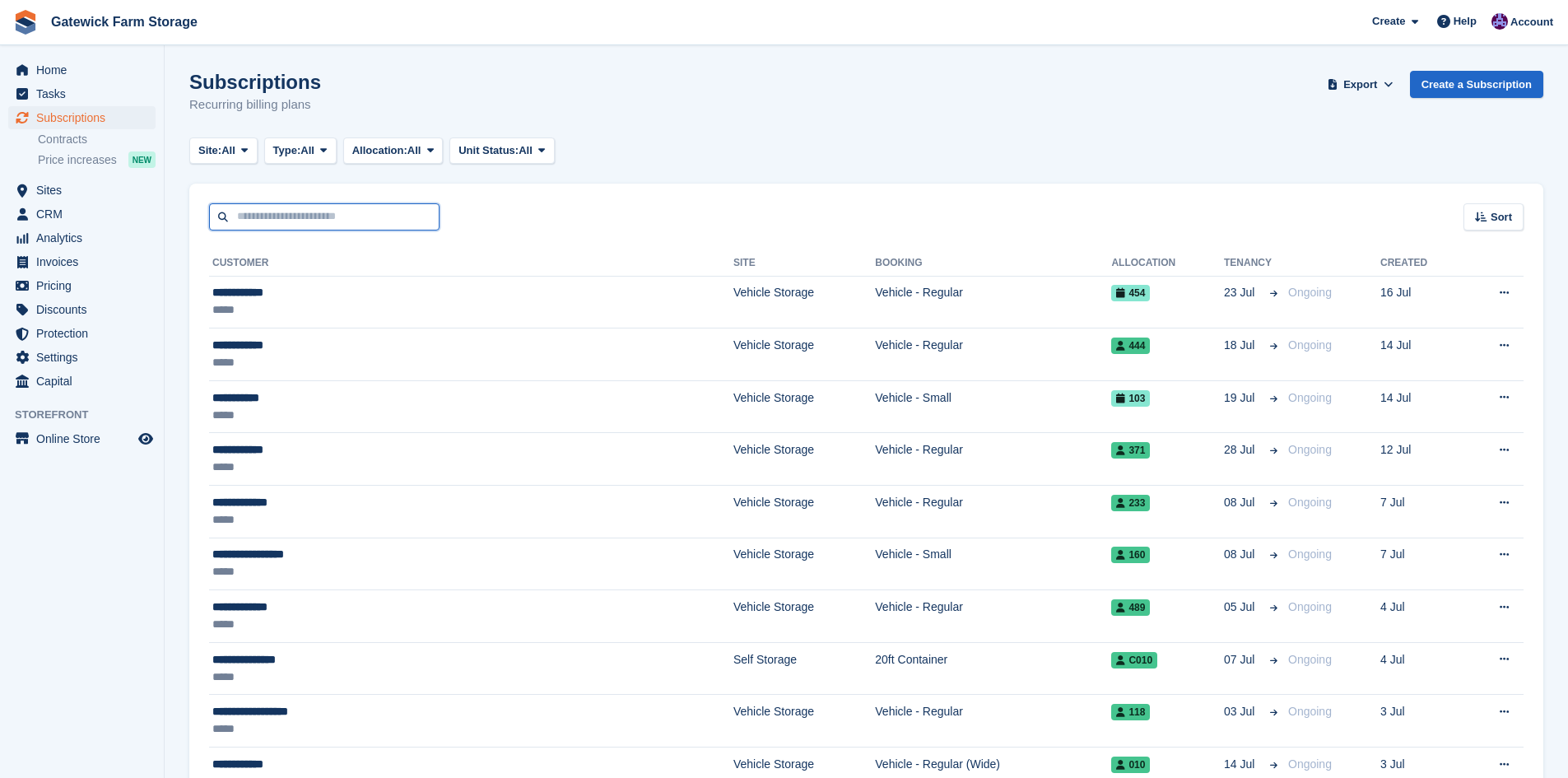 click at bounding box center [324, 217] 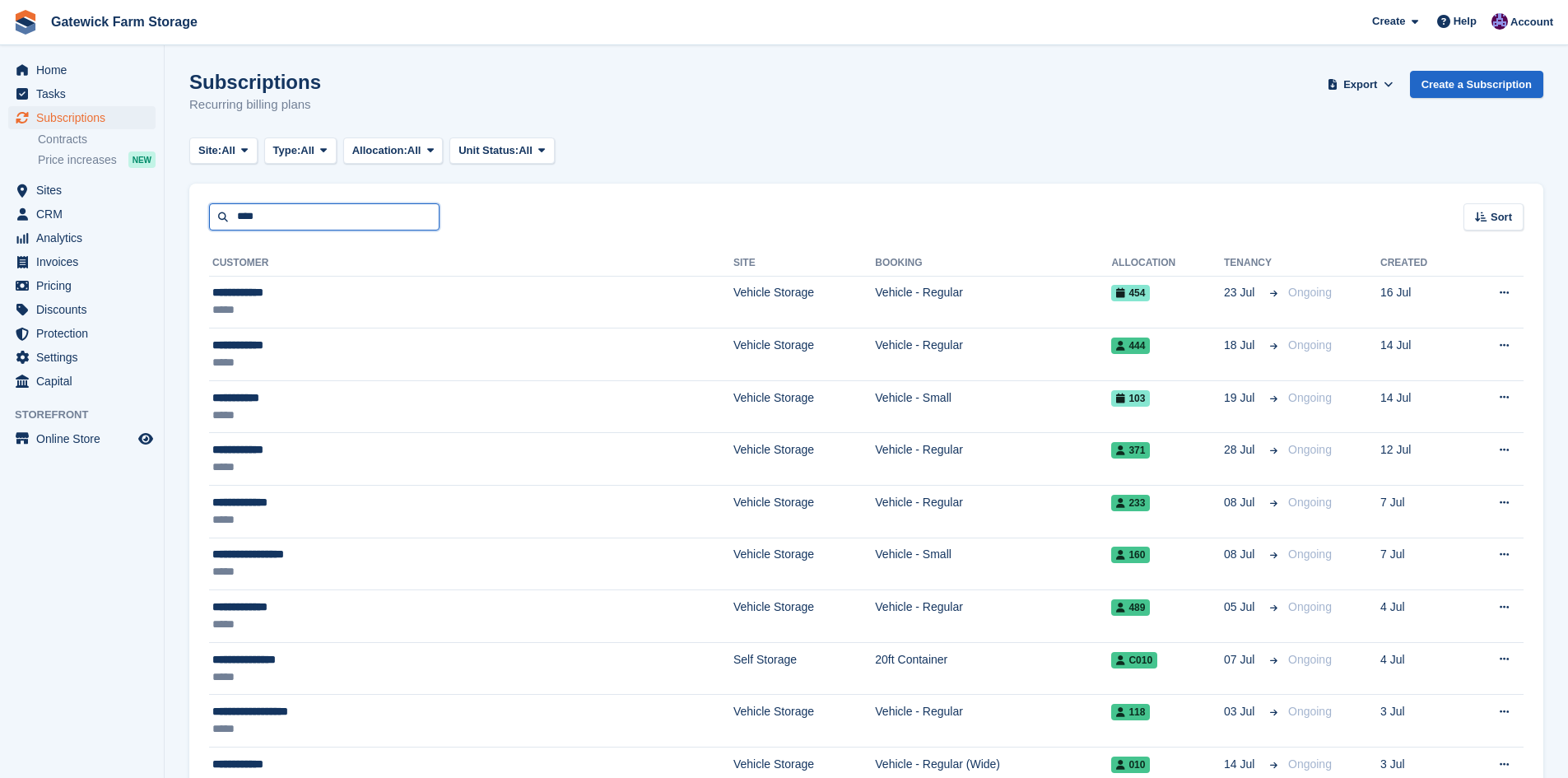 type on "****" 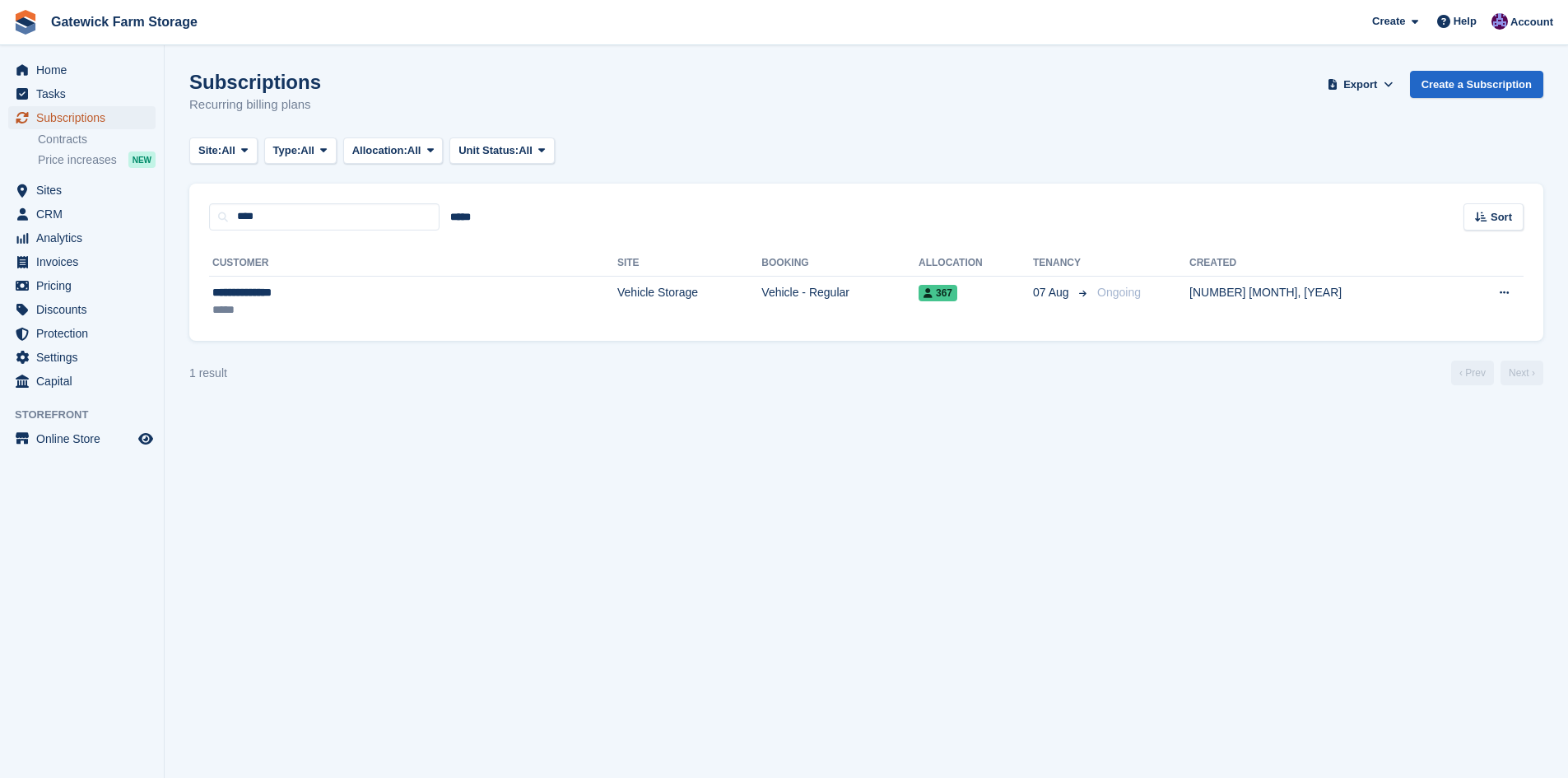 click on "Subscriptions" at bounding box center (86, 118) 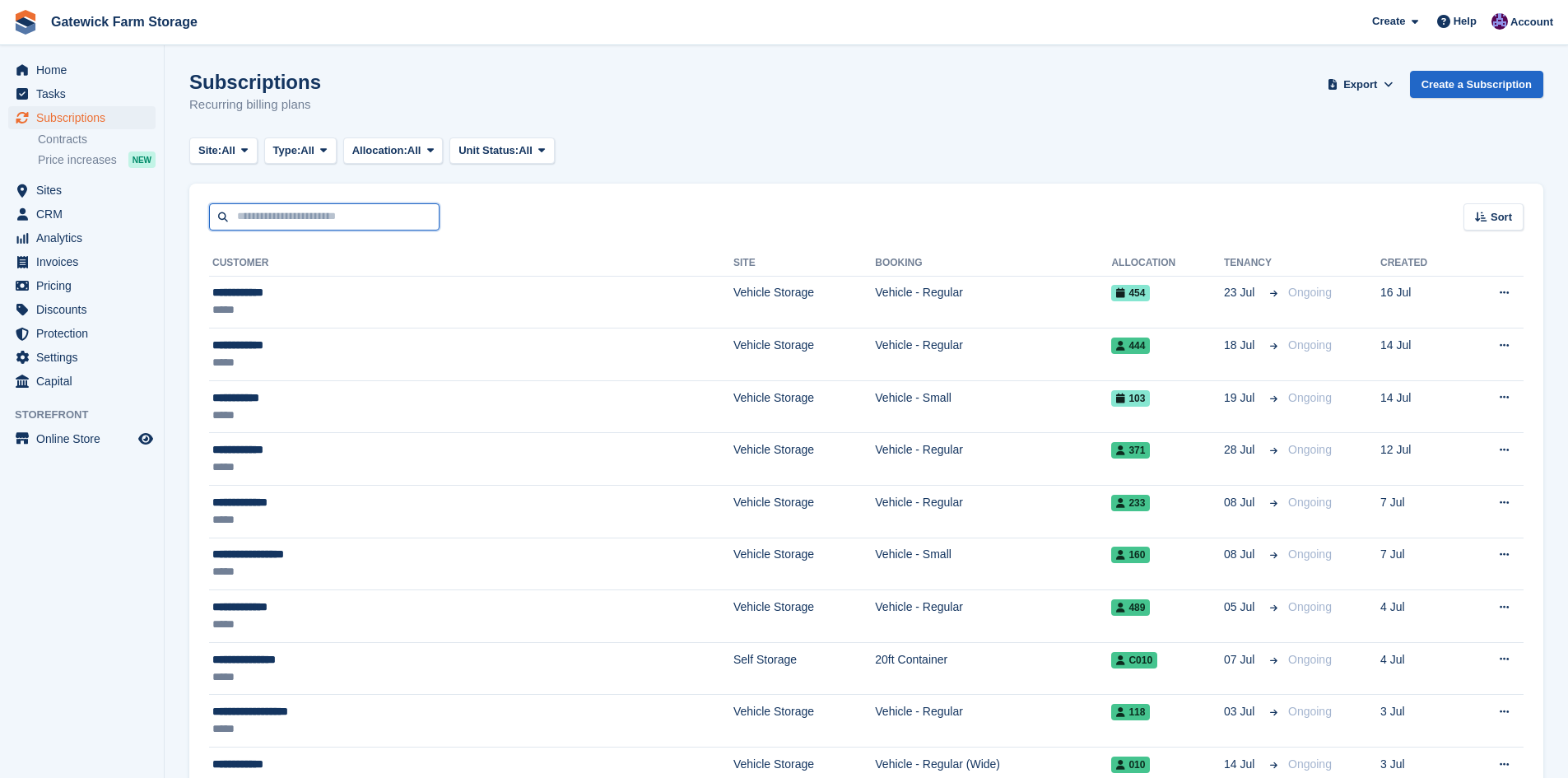 click at bounding box center [324, 217] 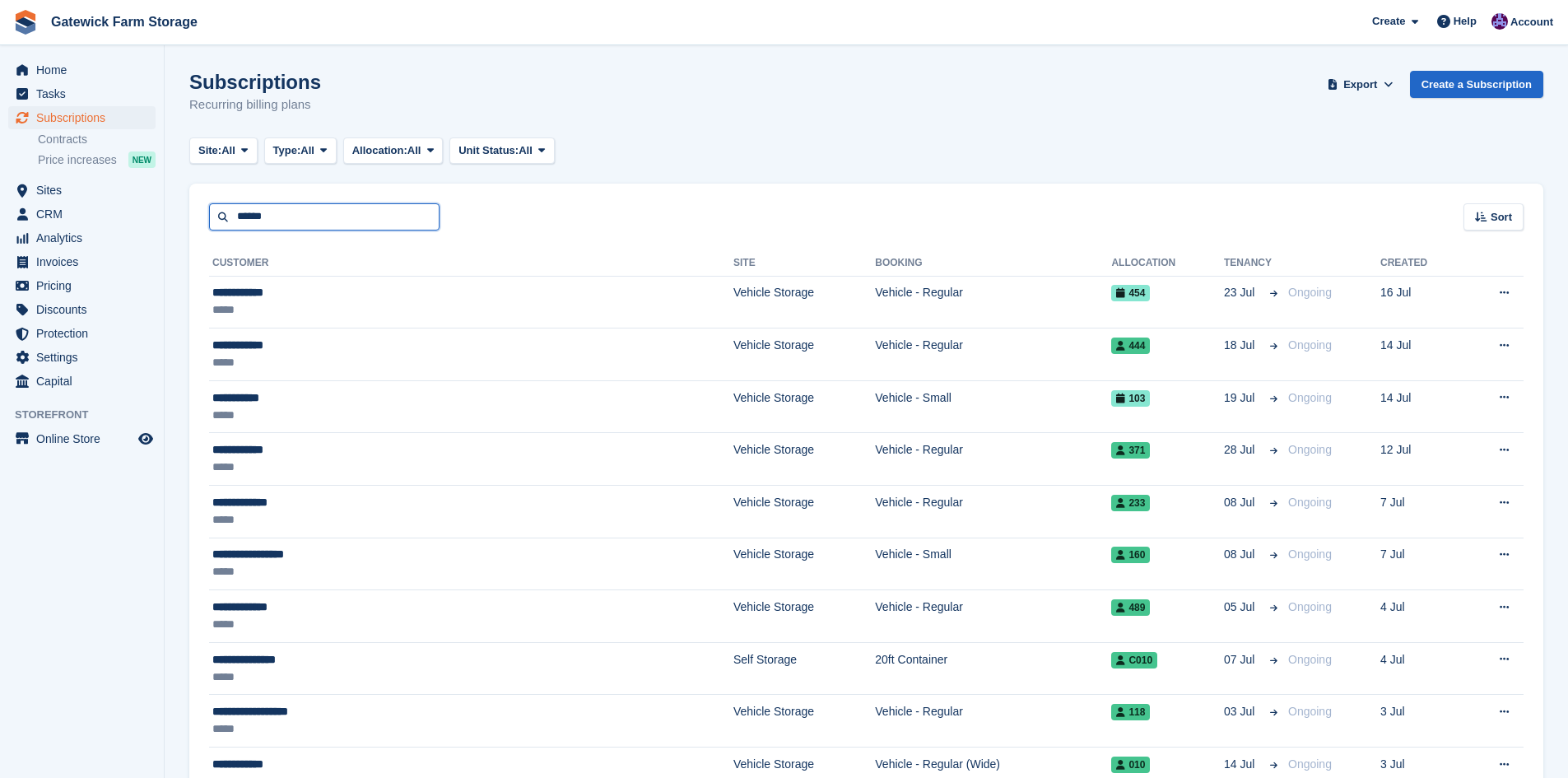 type on "******" 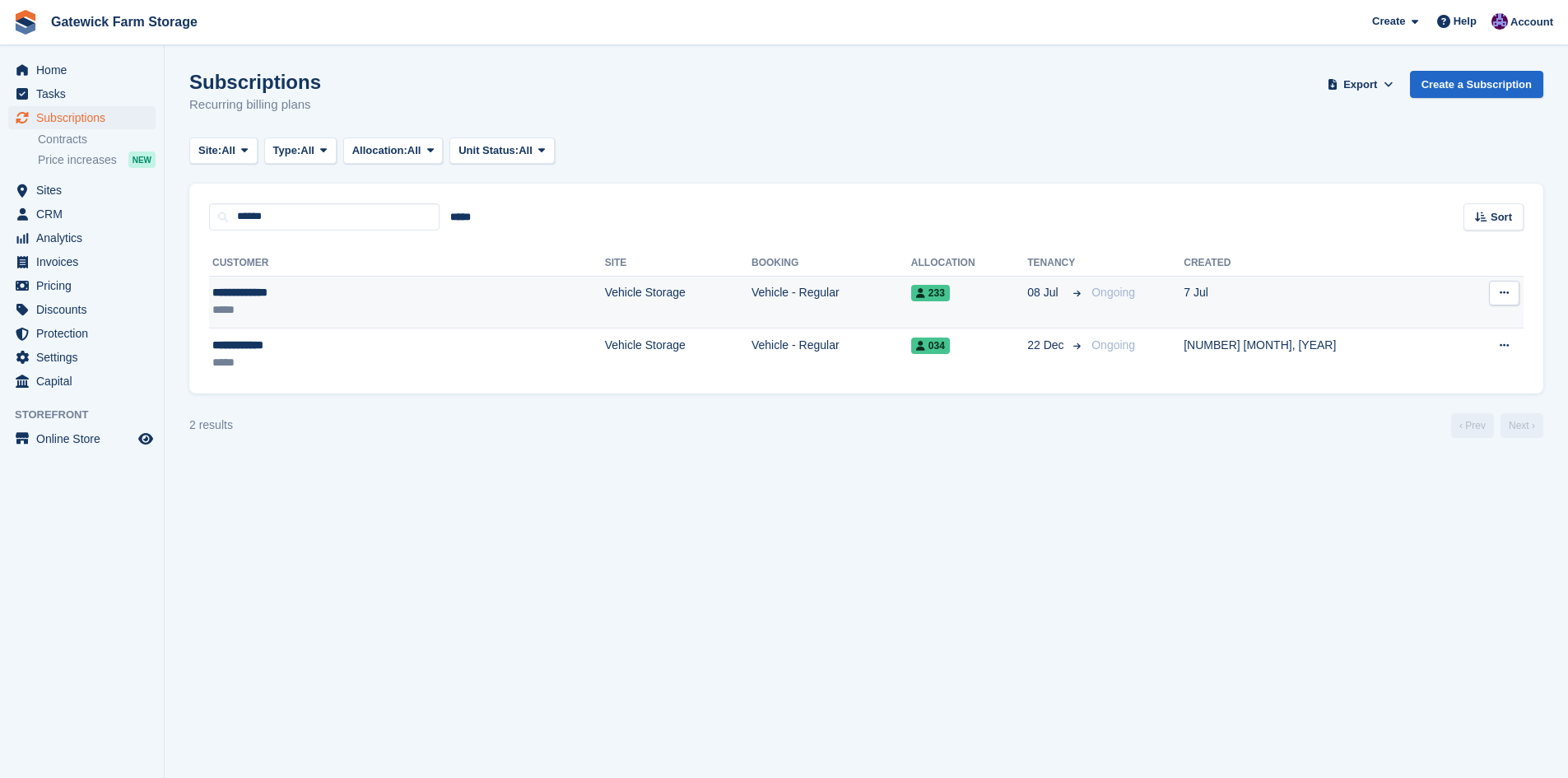click on "Vehicle Storage" at bounding box center (678, 302) 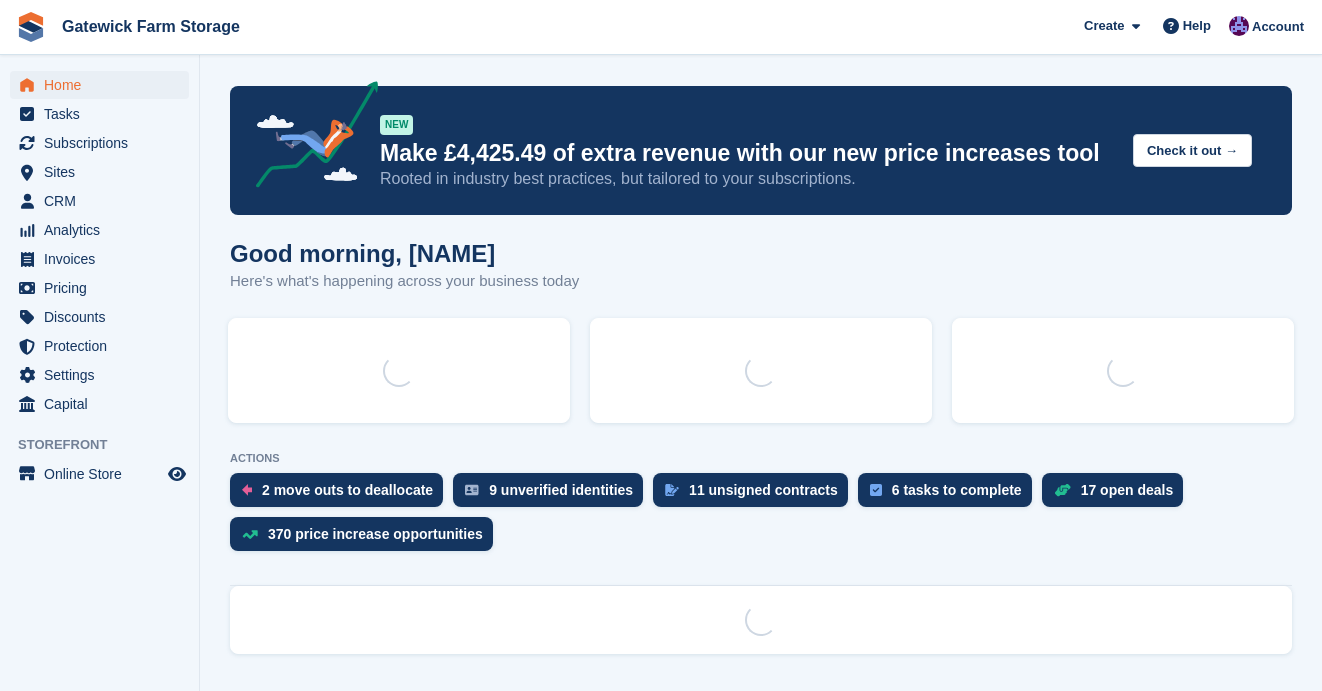 scroll, scrollTop: 0, scrollLeft: 0, axis: both 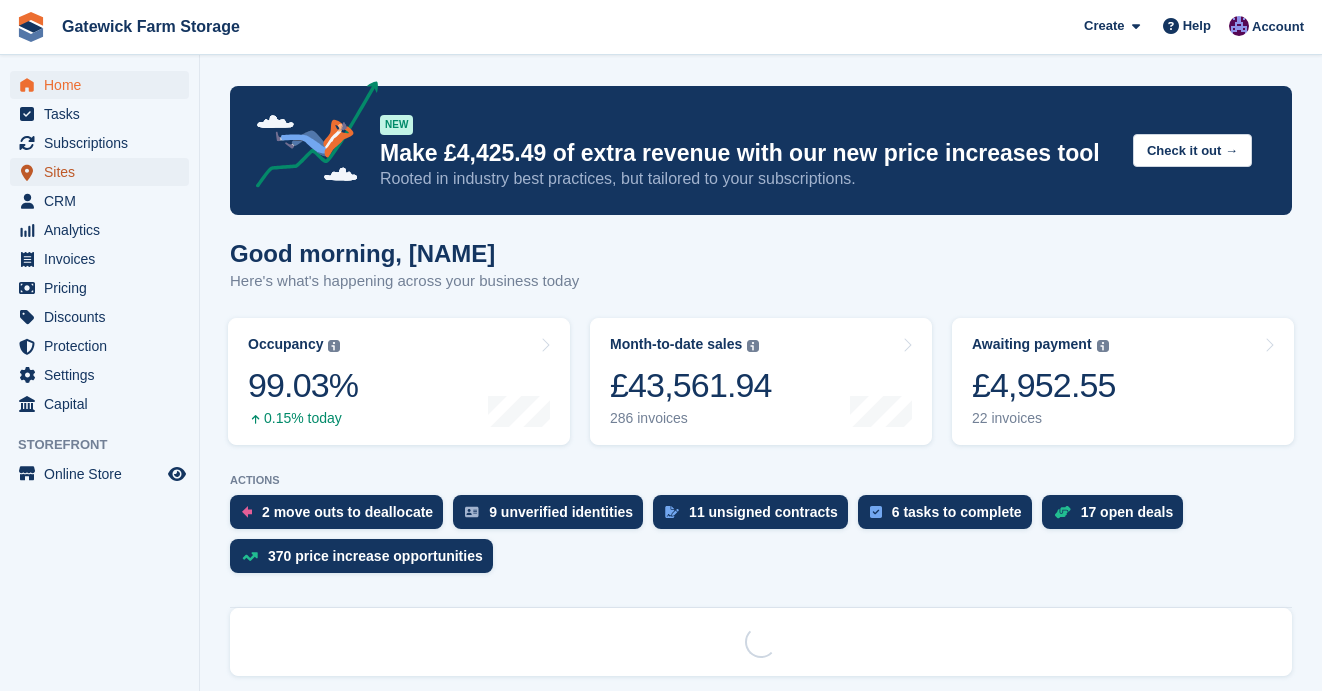 click on "Sites" at bounding box center (104, 172) 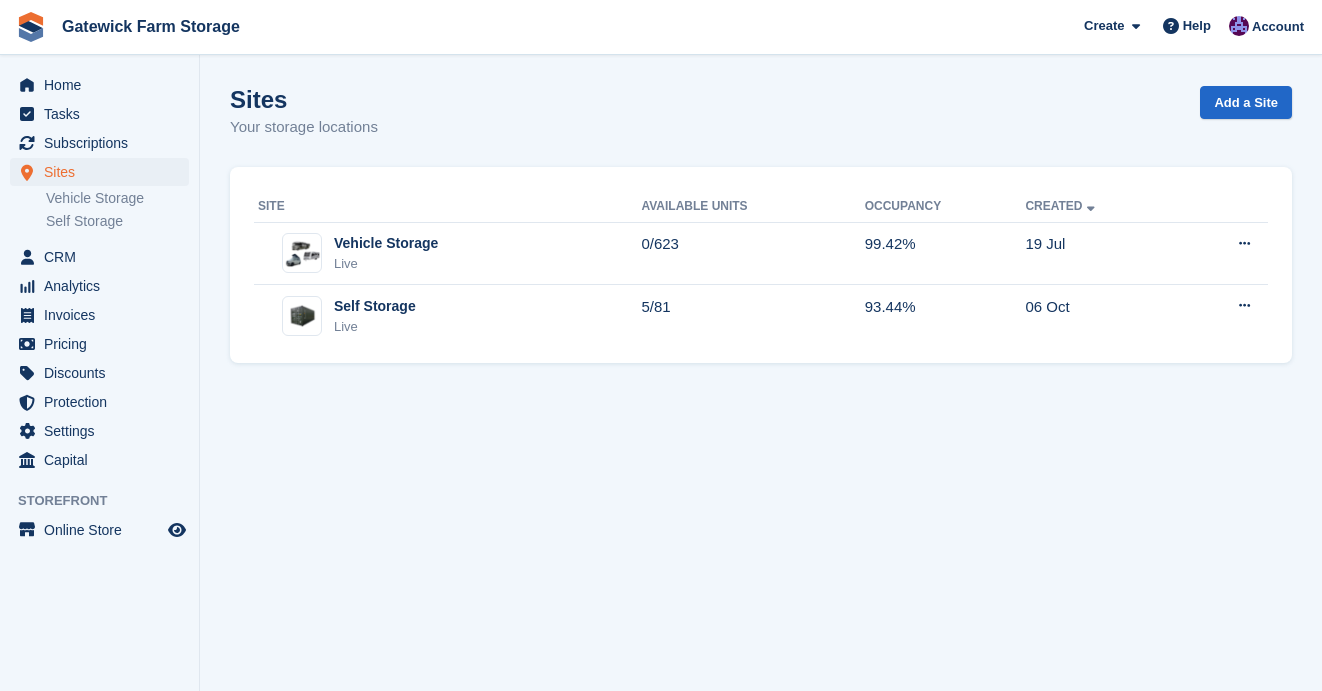 scroll, scrollTop: 0, scrollLeft: 0, axis: both 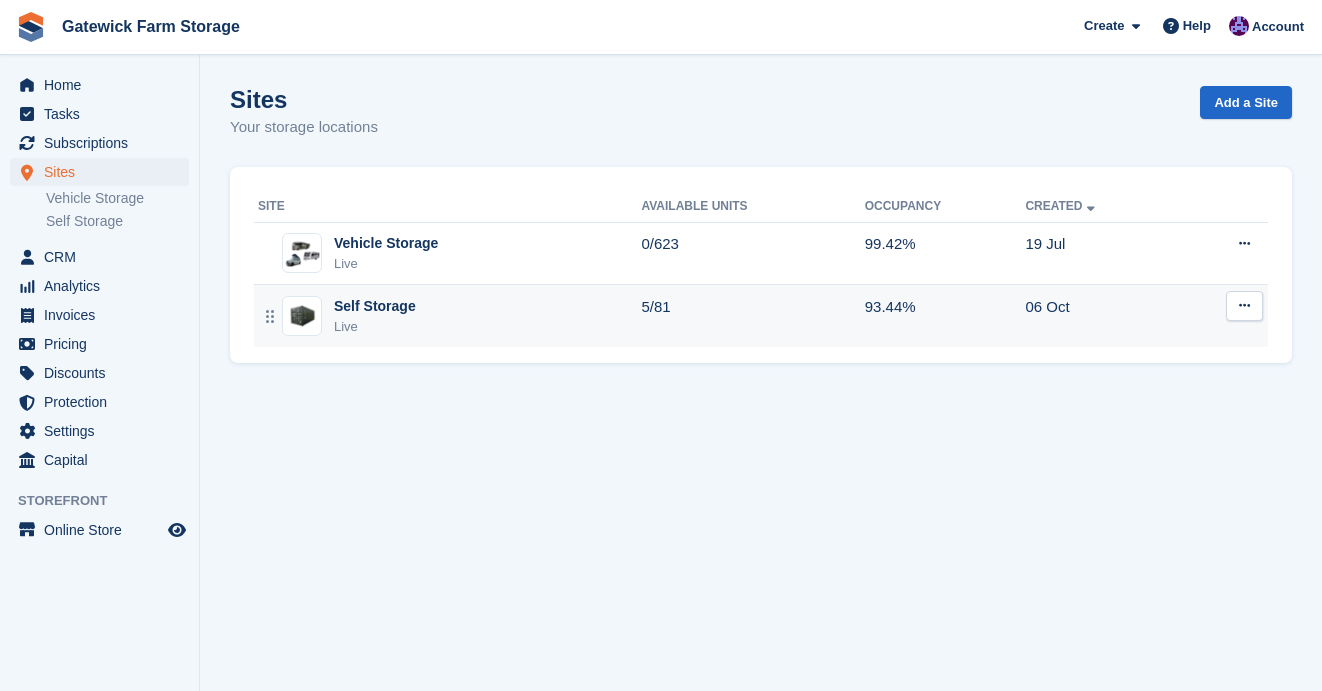 click on "Self Storage
Live" at bounding box center [449, 316] 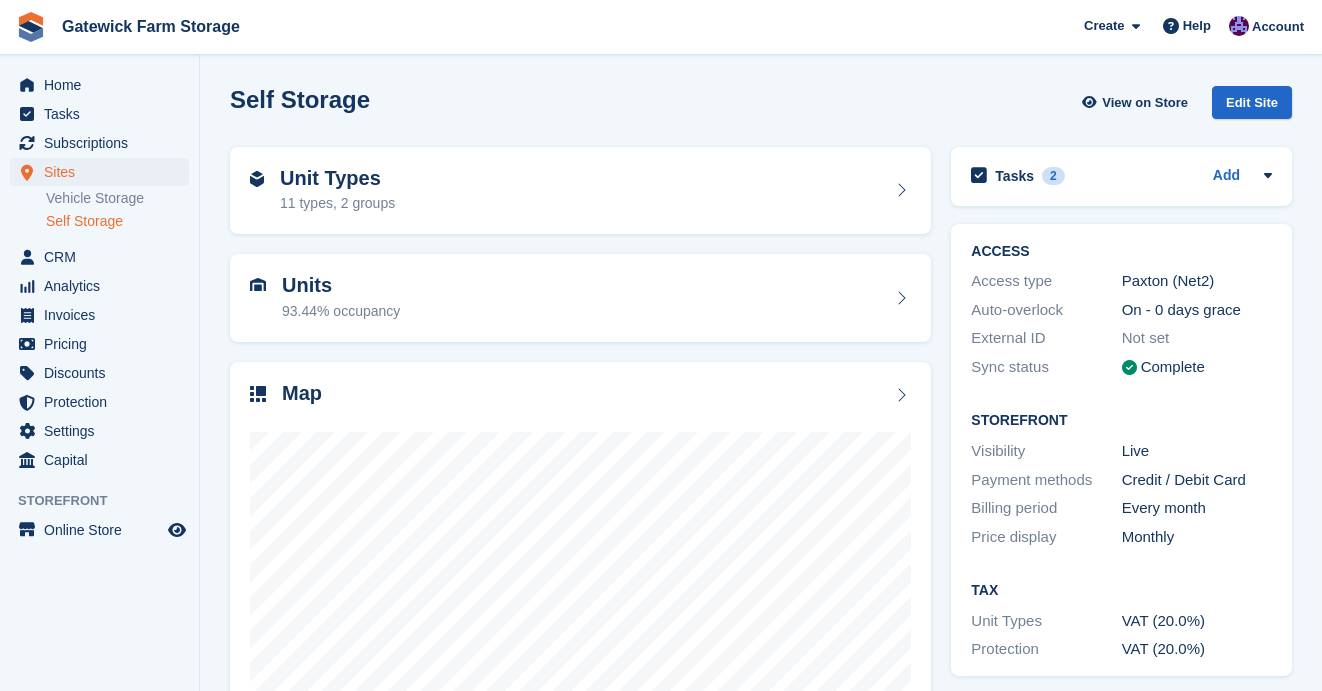scroll, scrollTop: 0, scrollLeft: 0, axis: both 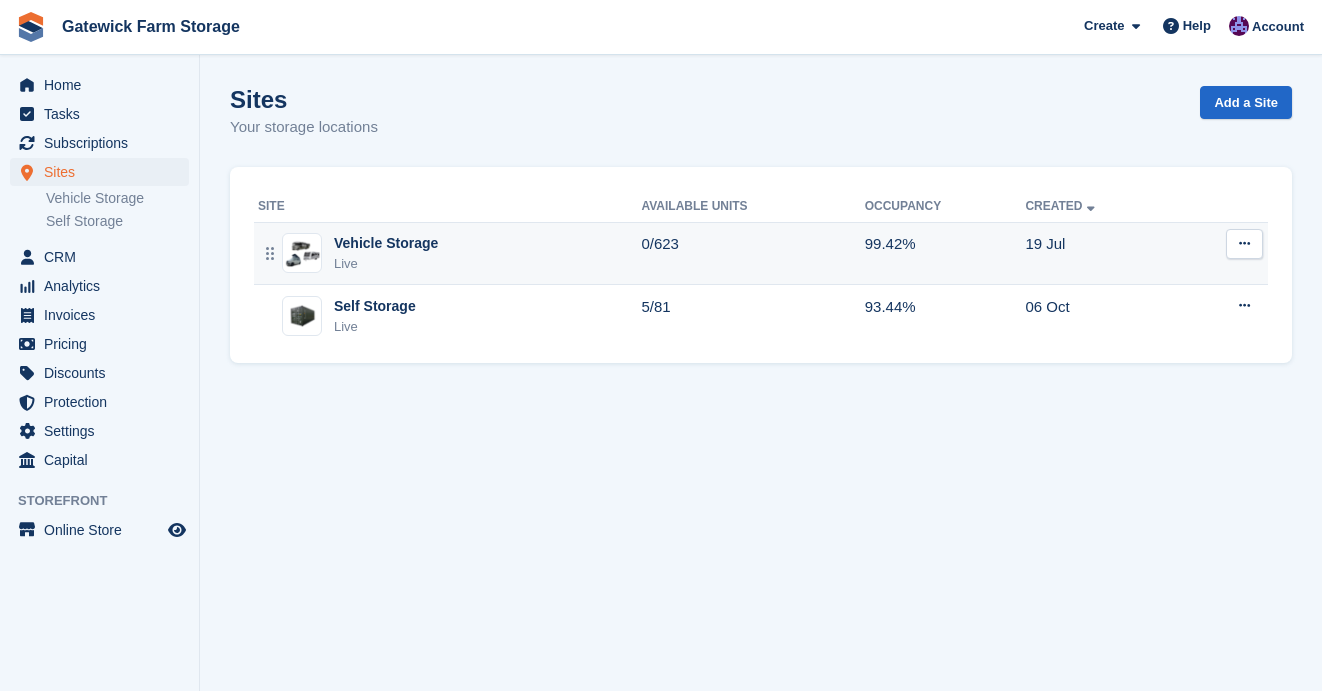 click on "Vehicle Storage
Live" at bounding box center [449, 253] 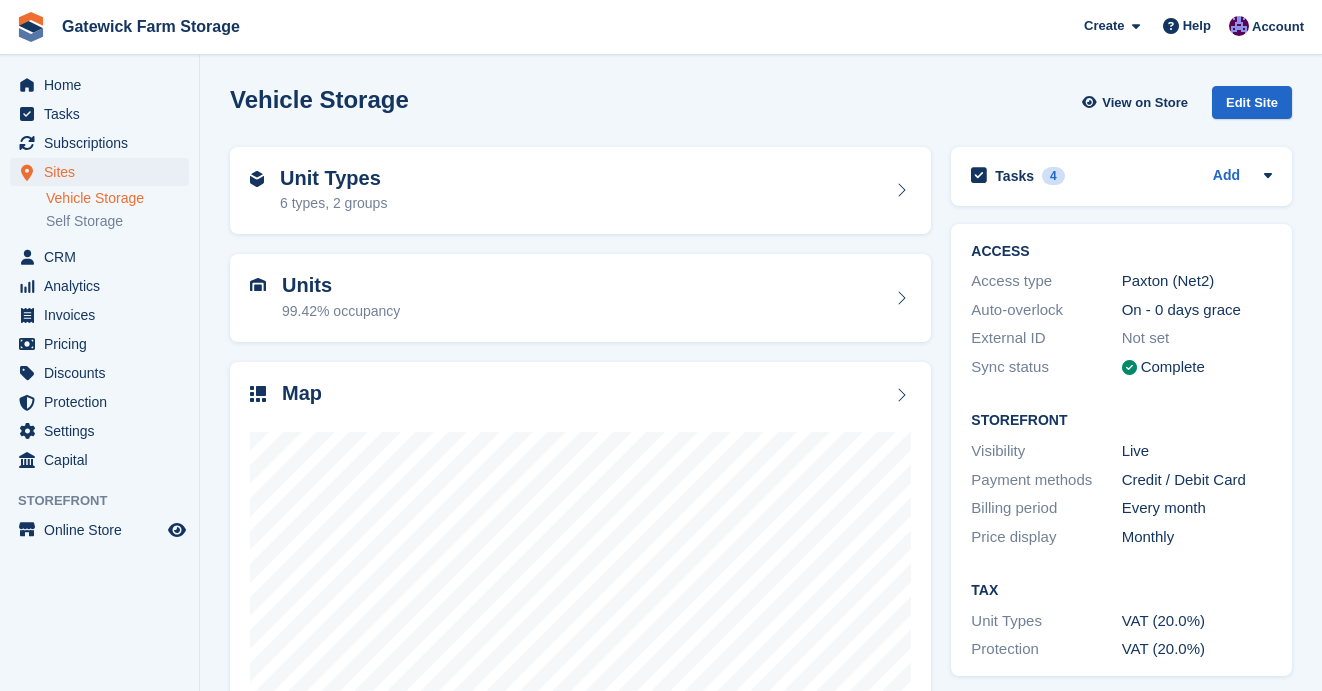 scroll, scrollTop: 0, scrollLeft: 0, axis: both 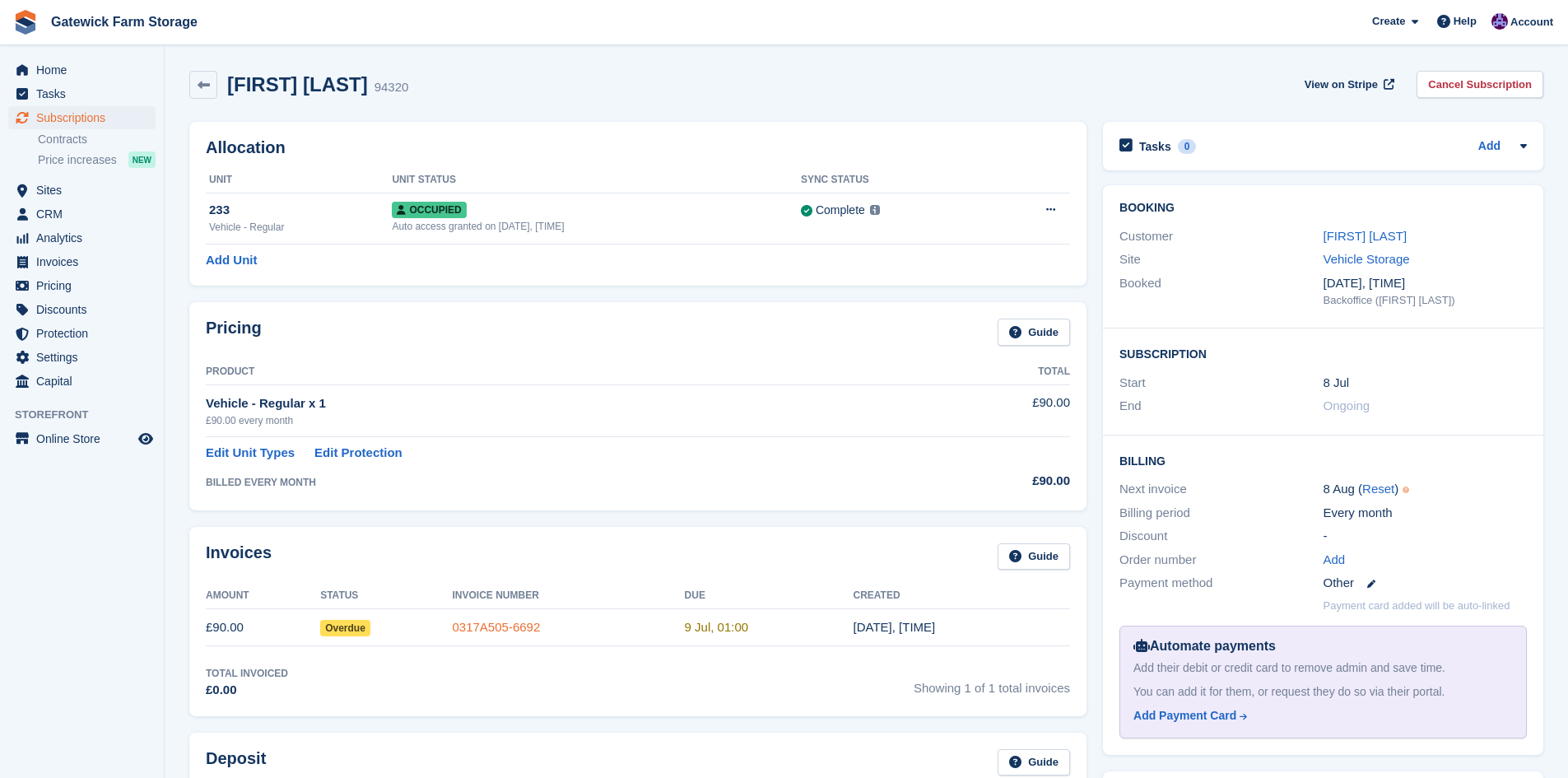 click on "0317A505-6692" at bounding box center [496, 627] 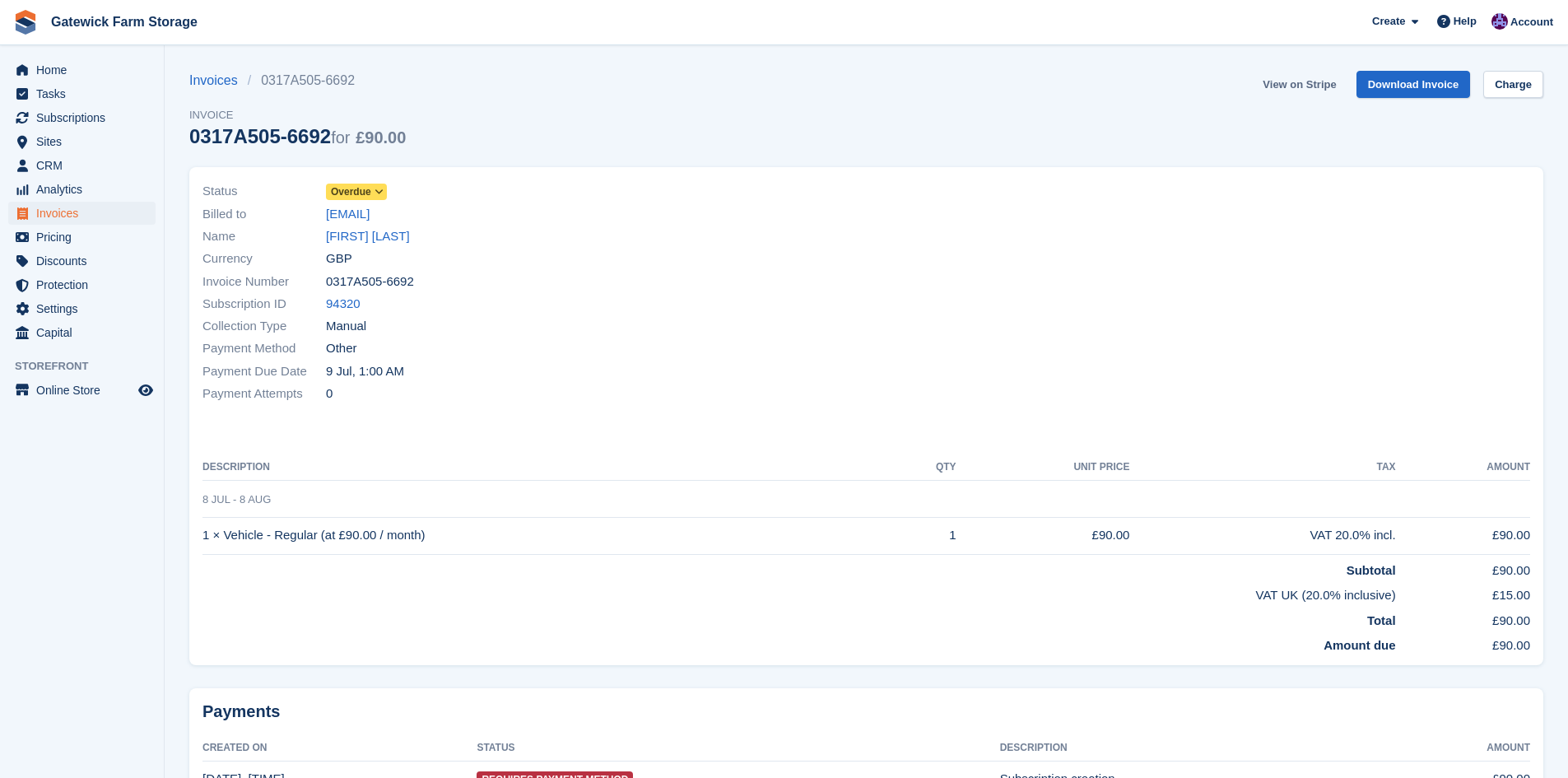 click on "View on Stripe" at bounding box center (1299, 84) 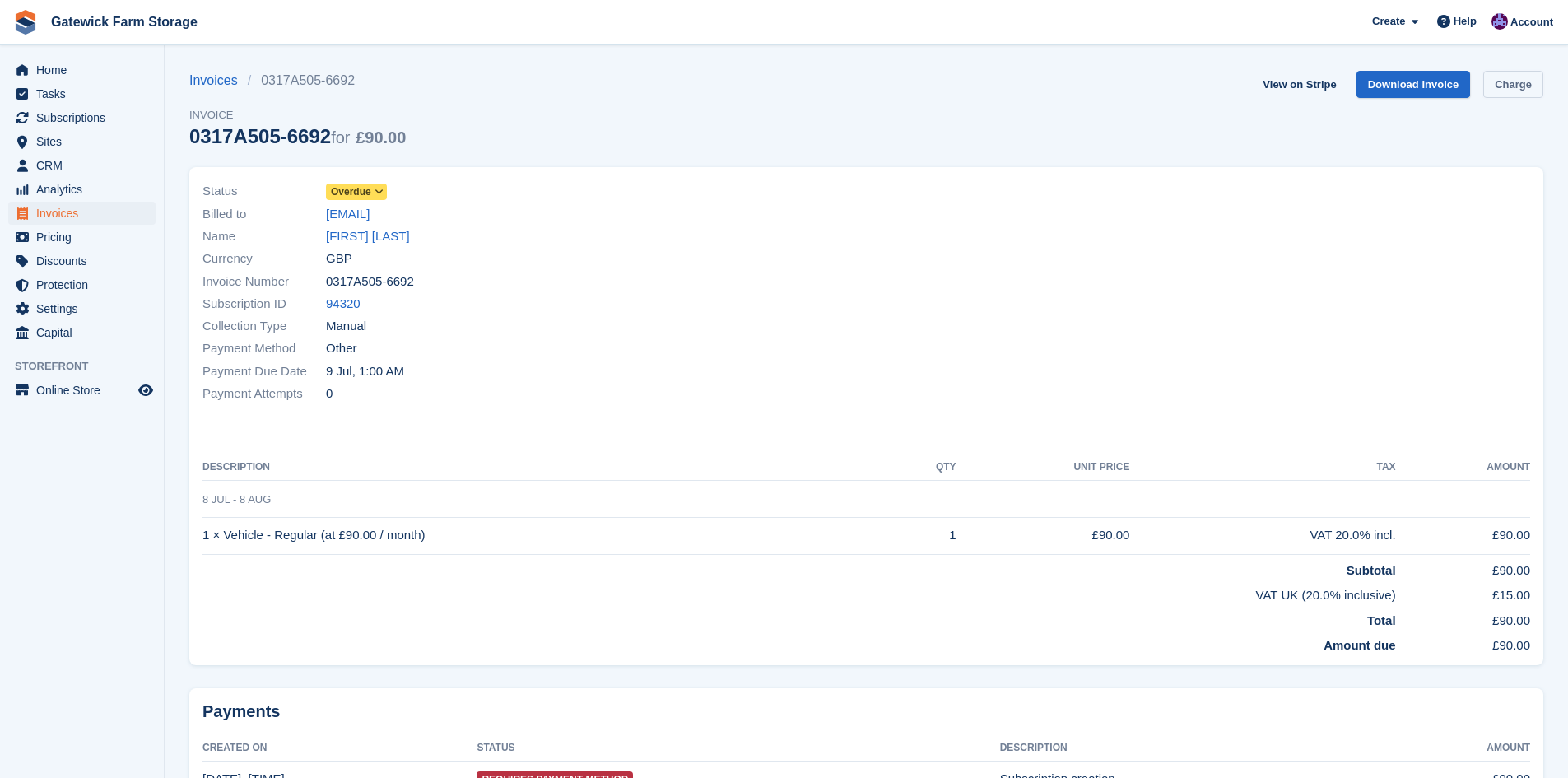 click on "Charge" at bounding box center (1513, 84) 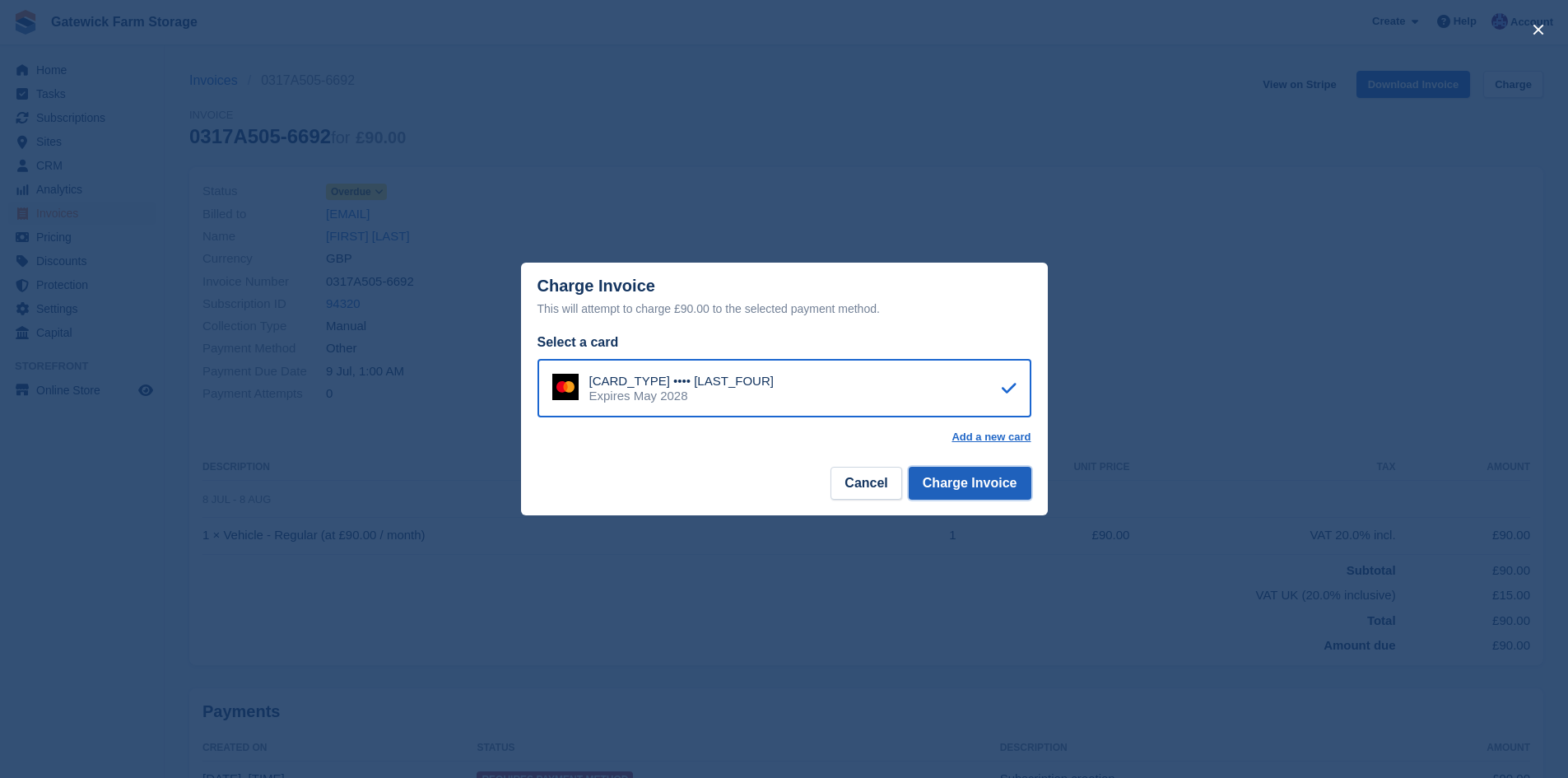 click on "Charge Invoice" at bounding box center [970, 483] 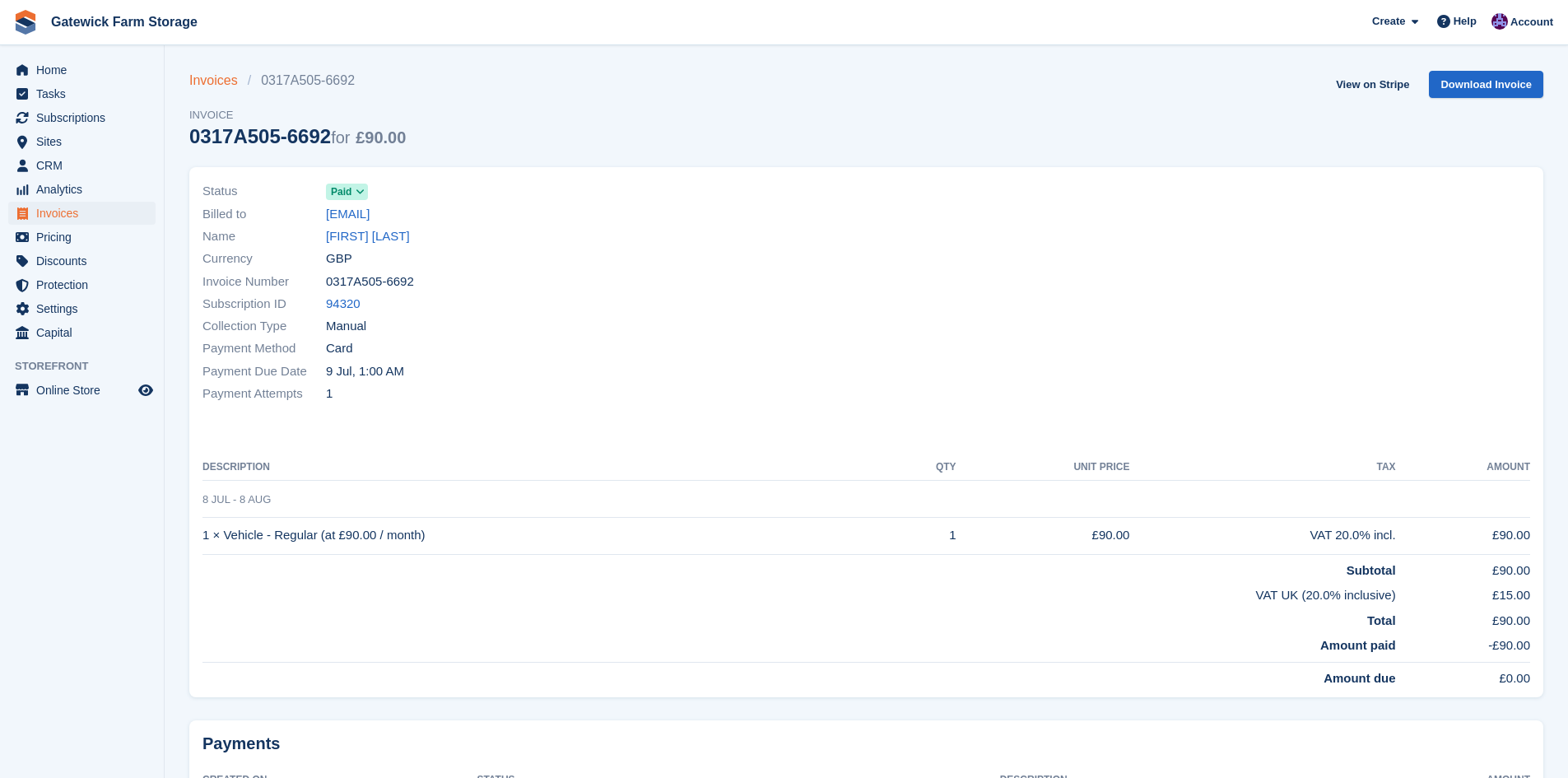 click on "Invoices" at bounding box center [218, 81] 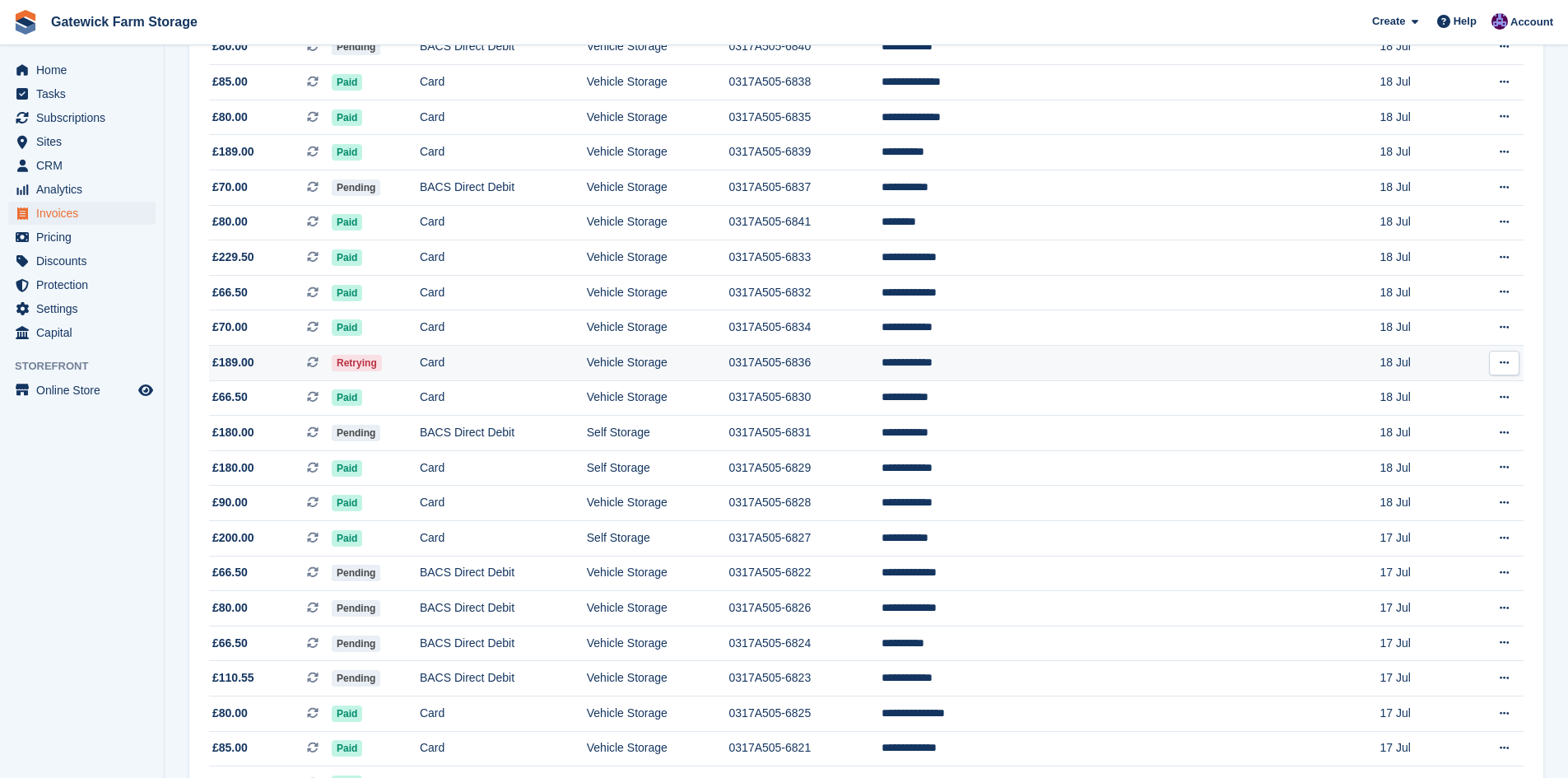 scroll, scrollTop: 247, scrollLeft: 0, axis: vertical 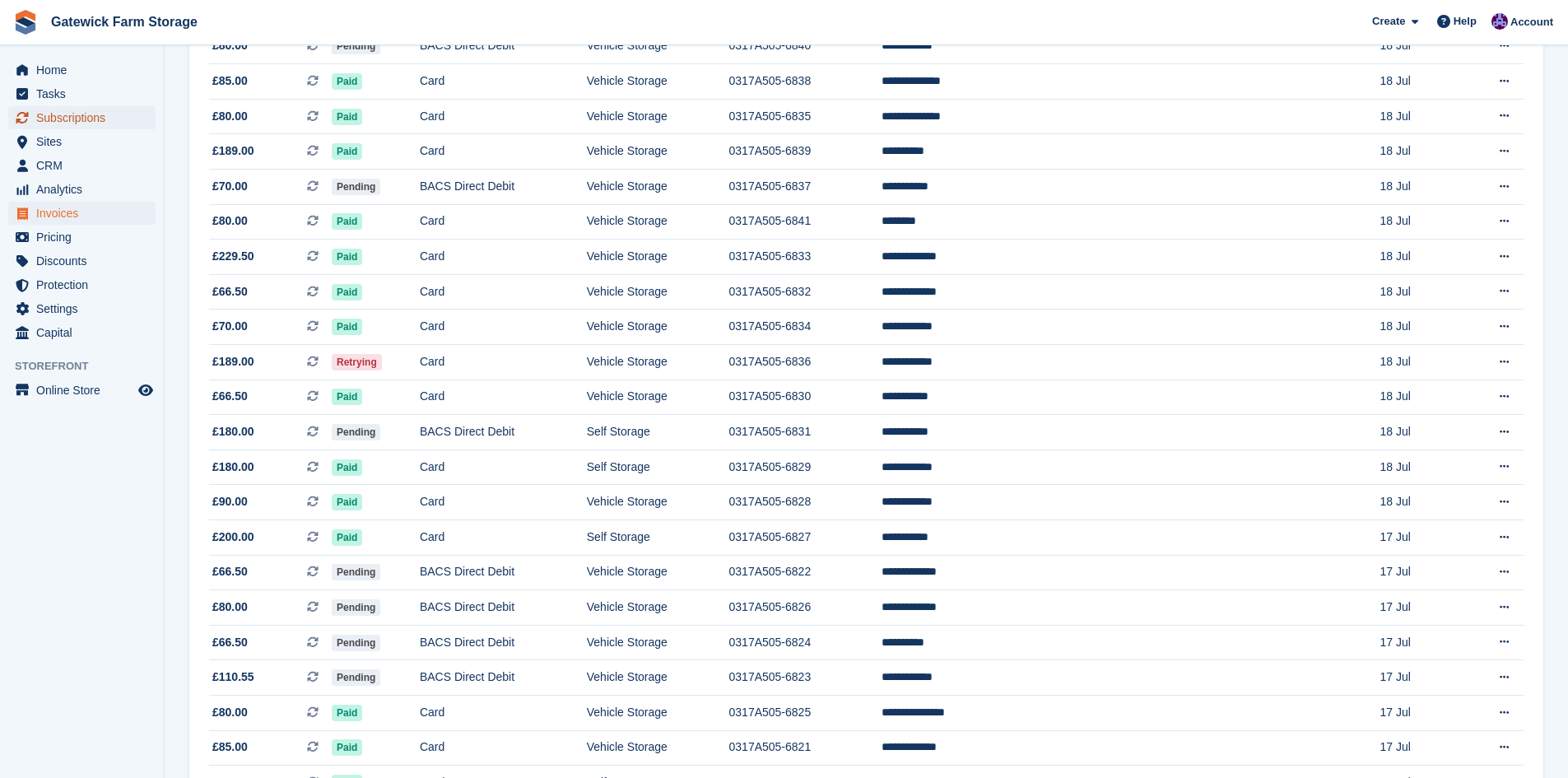 click on "Subscriptions" at bounding box center [86, 118] 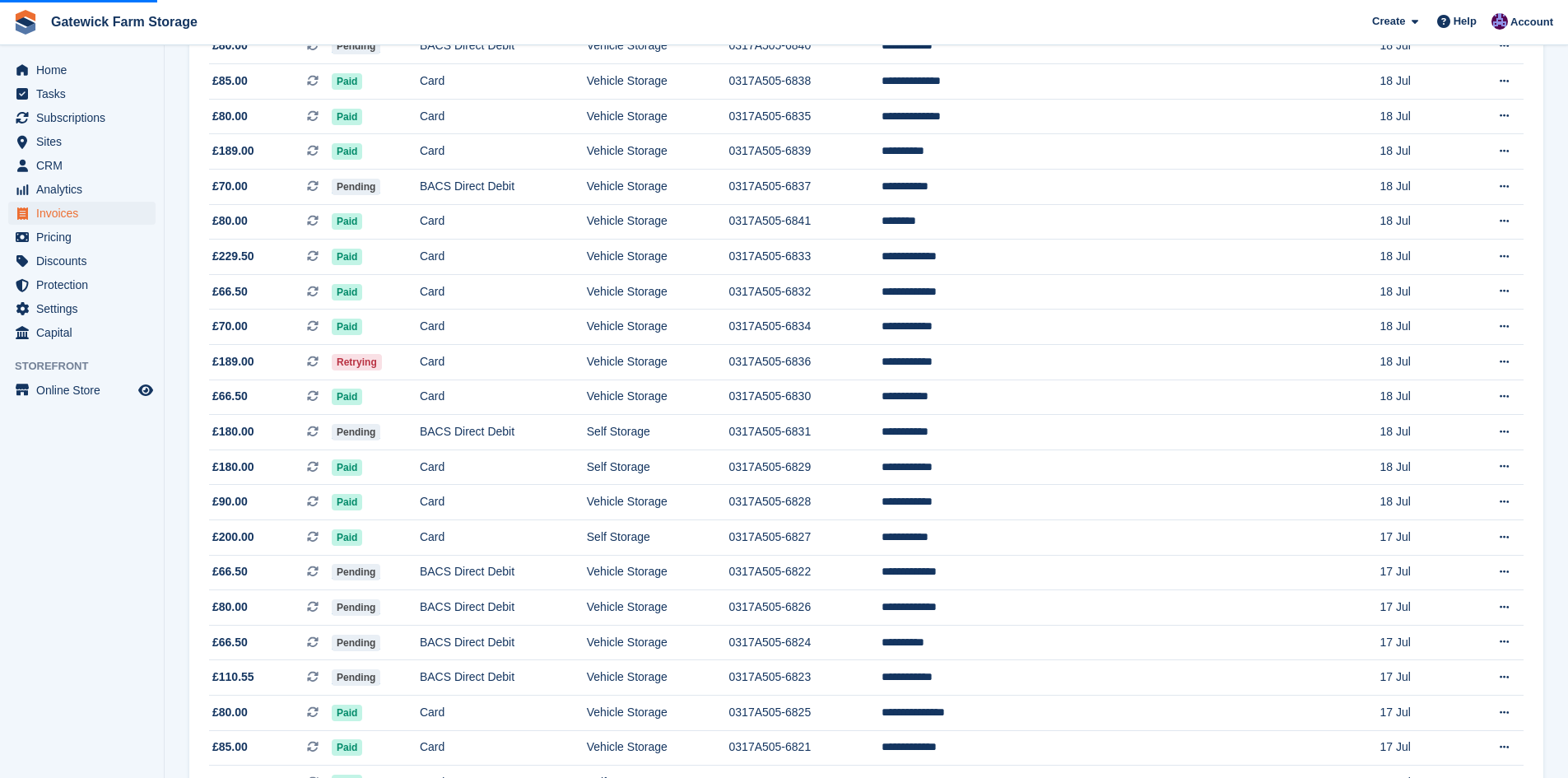 scroll, scrollTop: 0, scrollLeft: 0, axis: both 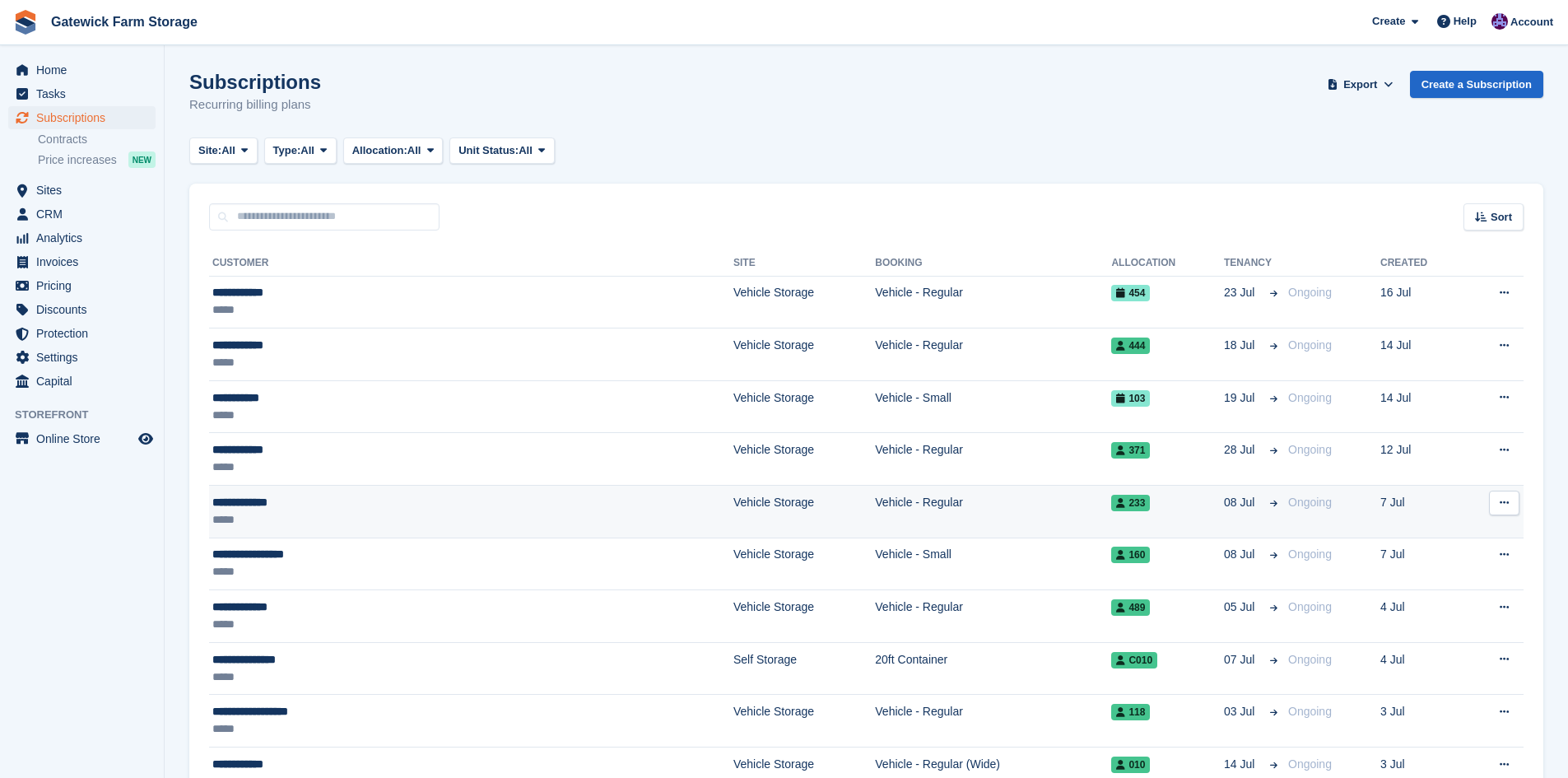 click on "**********" at bounding box center [360, 502] 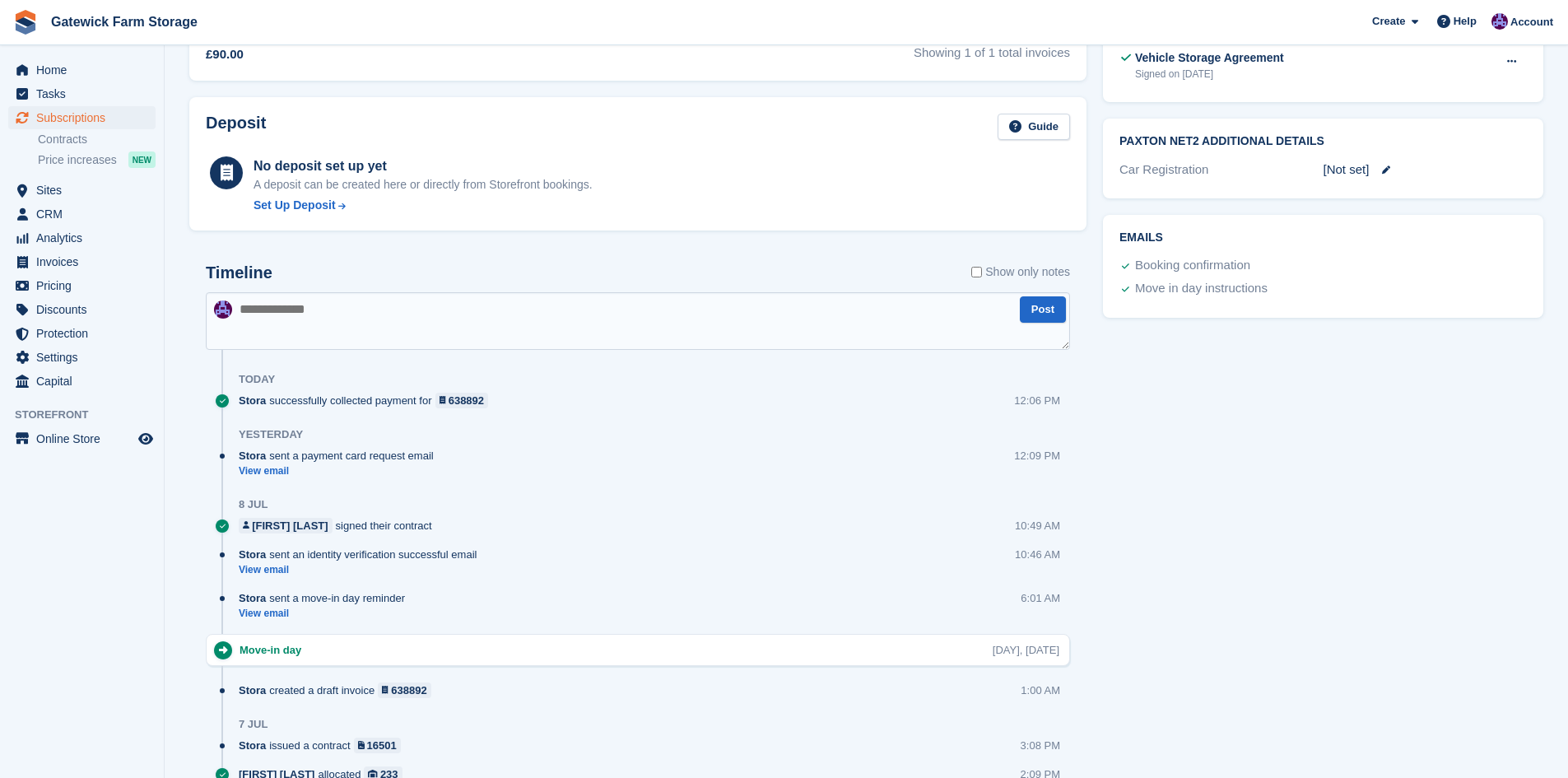 scroll, scrollTop: 659, scrollLeft: 0, axis: vertical 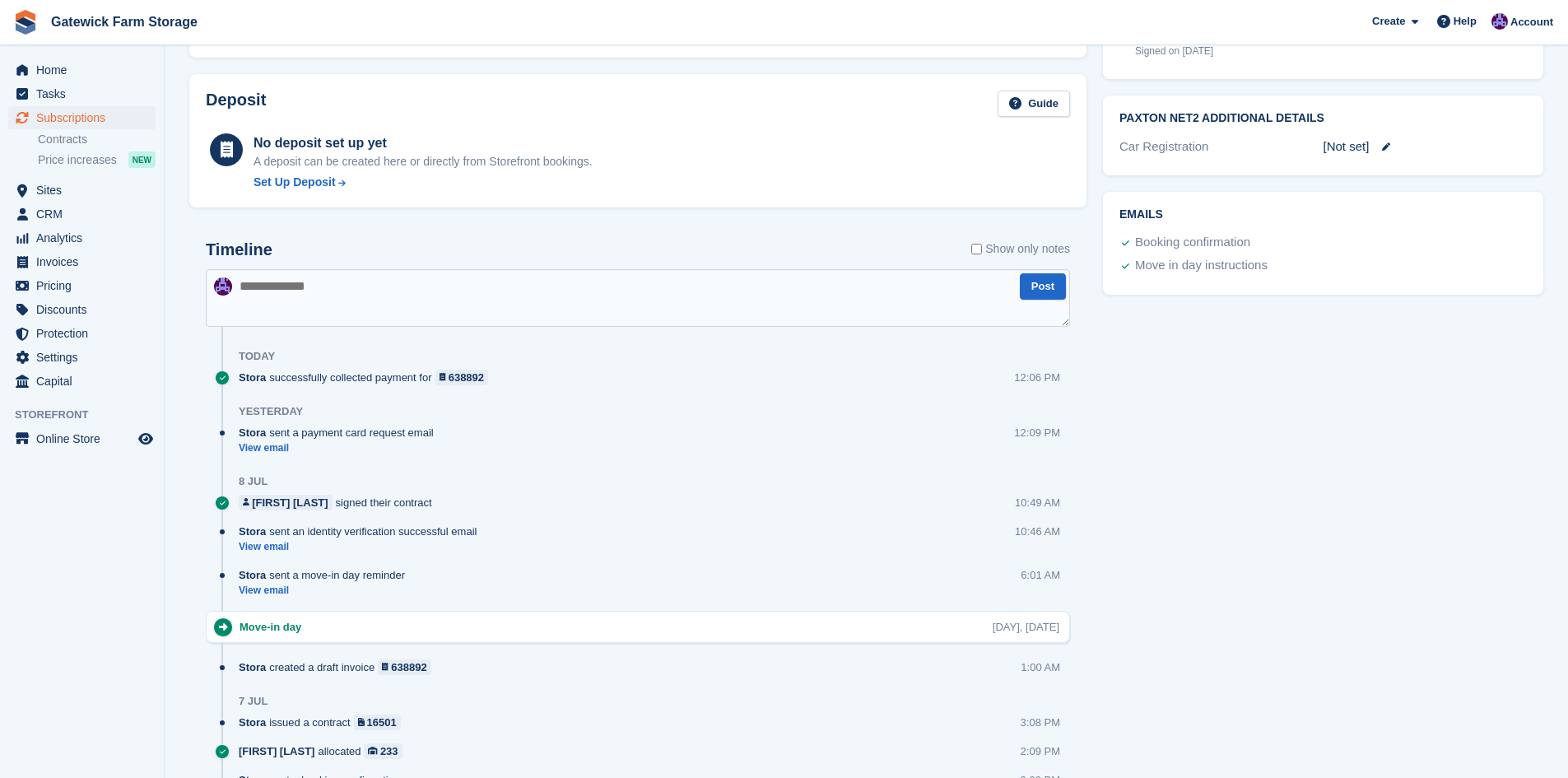 click at bounding box center (638, 298) 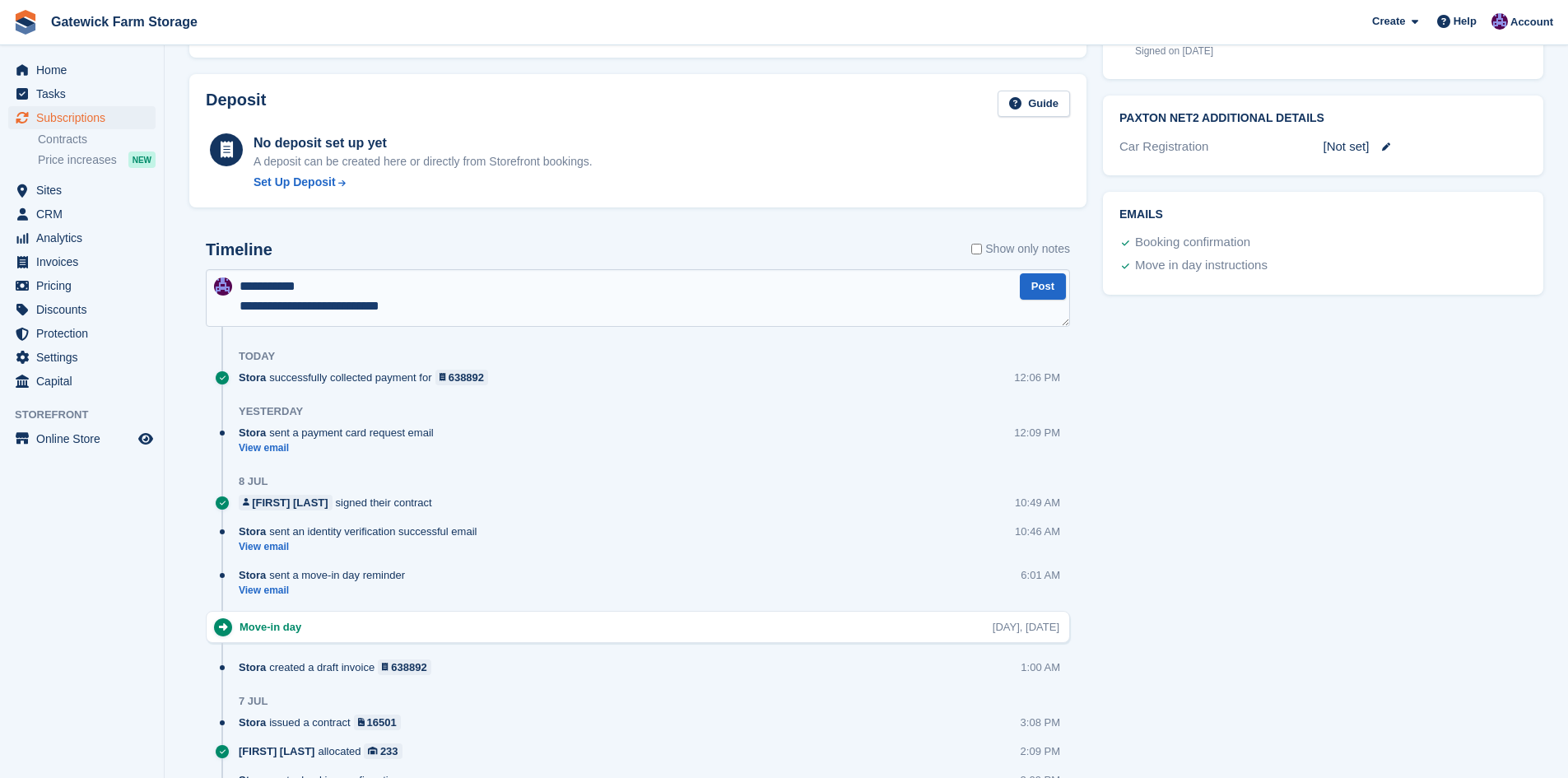 scroll, scrollTop: 8, scrollLeft: 0, axis: vertical 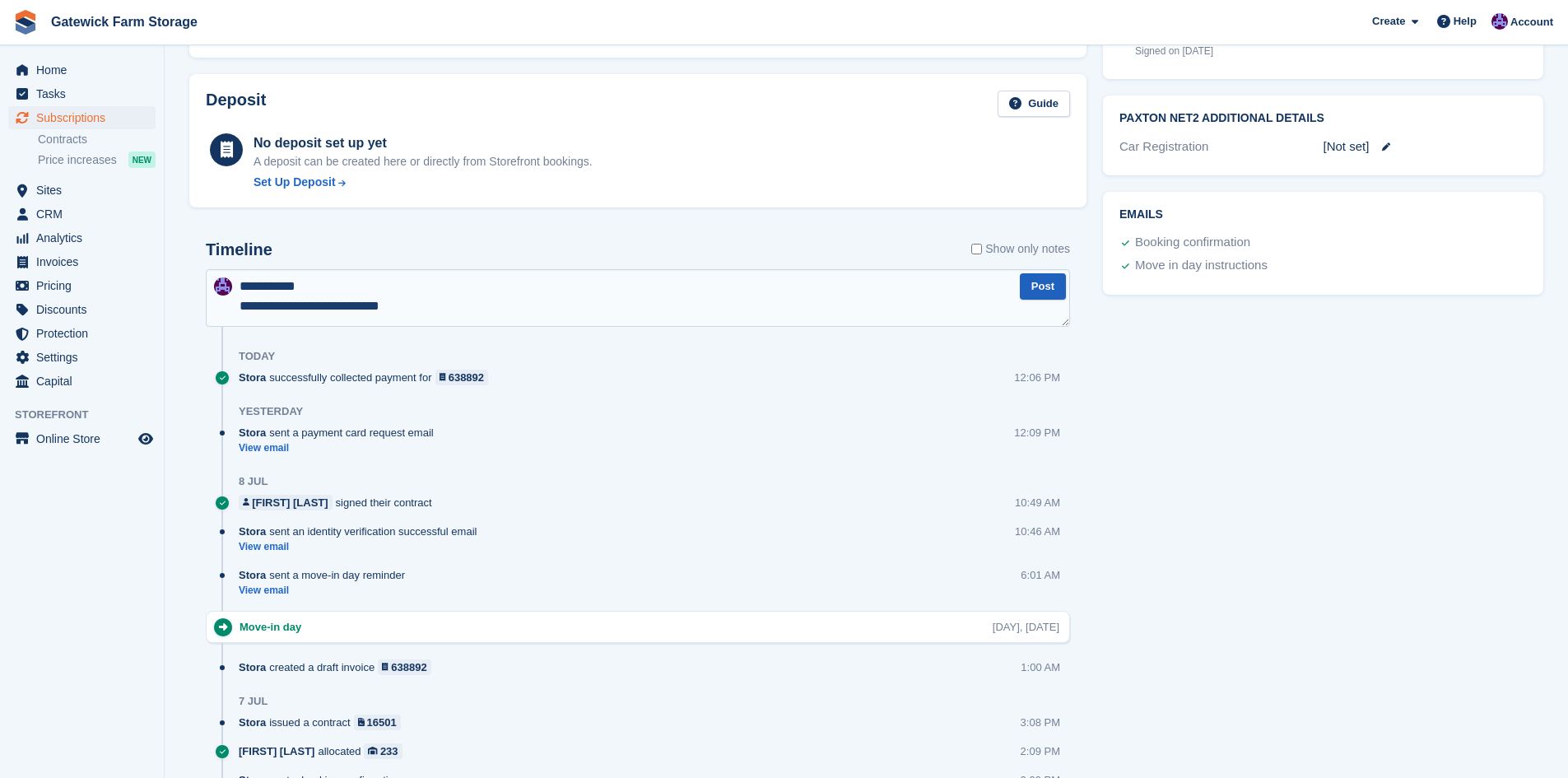 type on "**********" 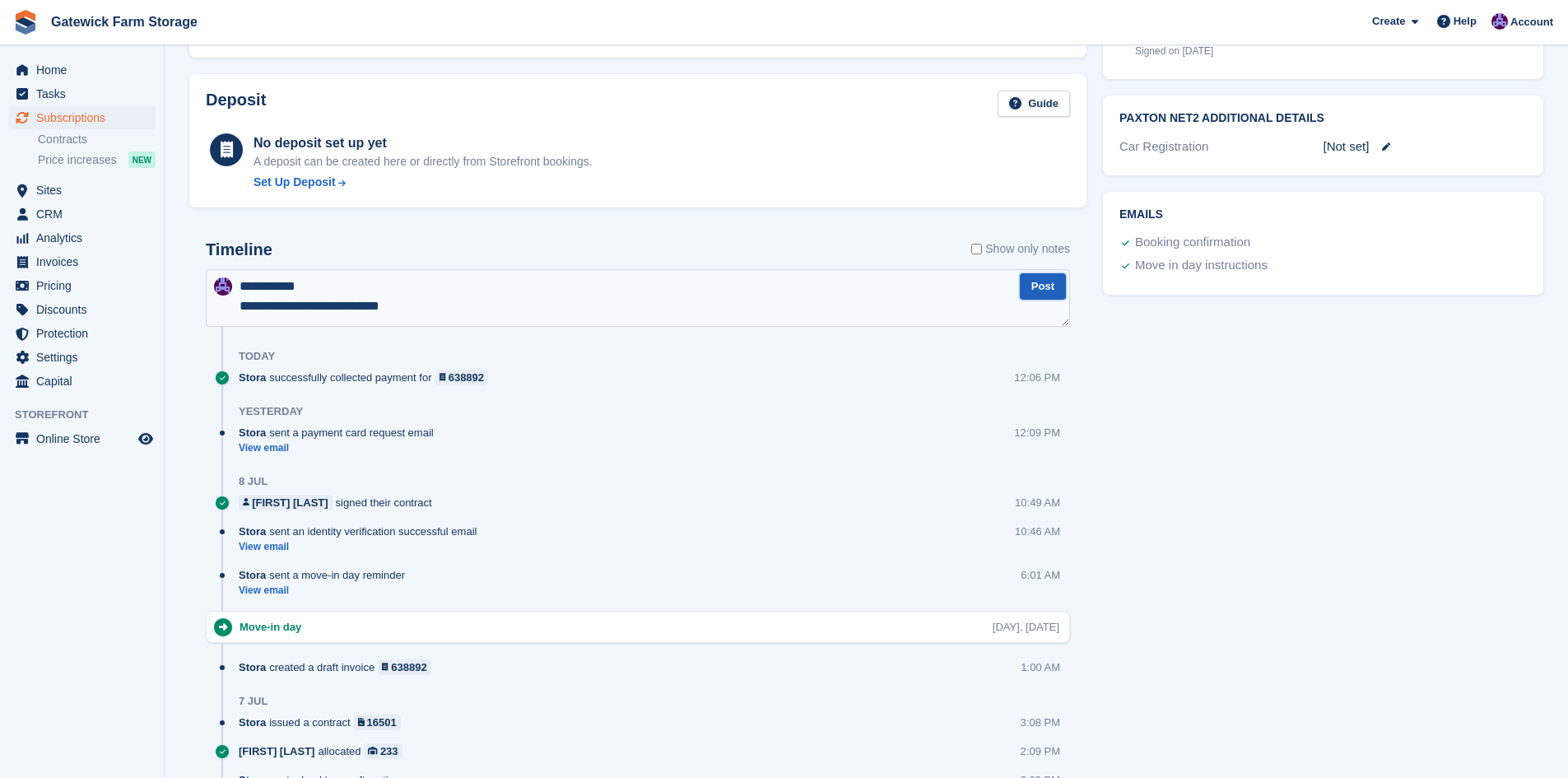click on "Post" at bounding box center [1043, 287] 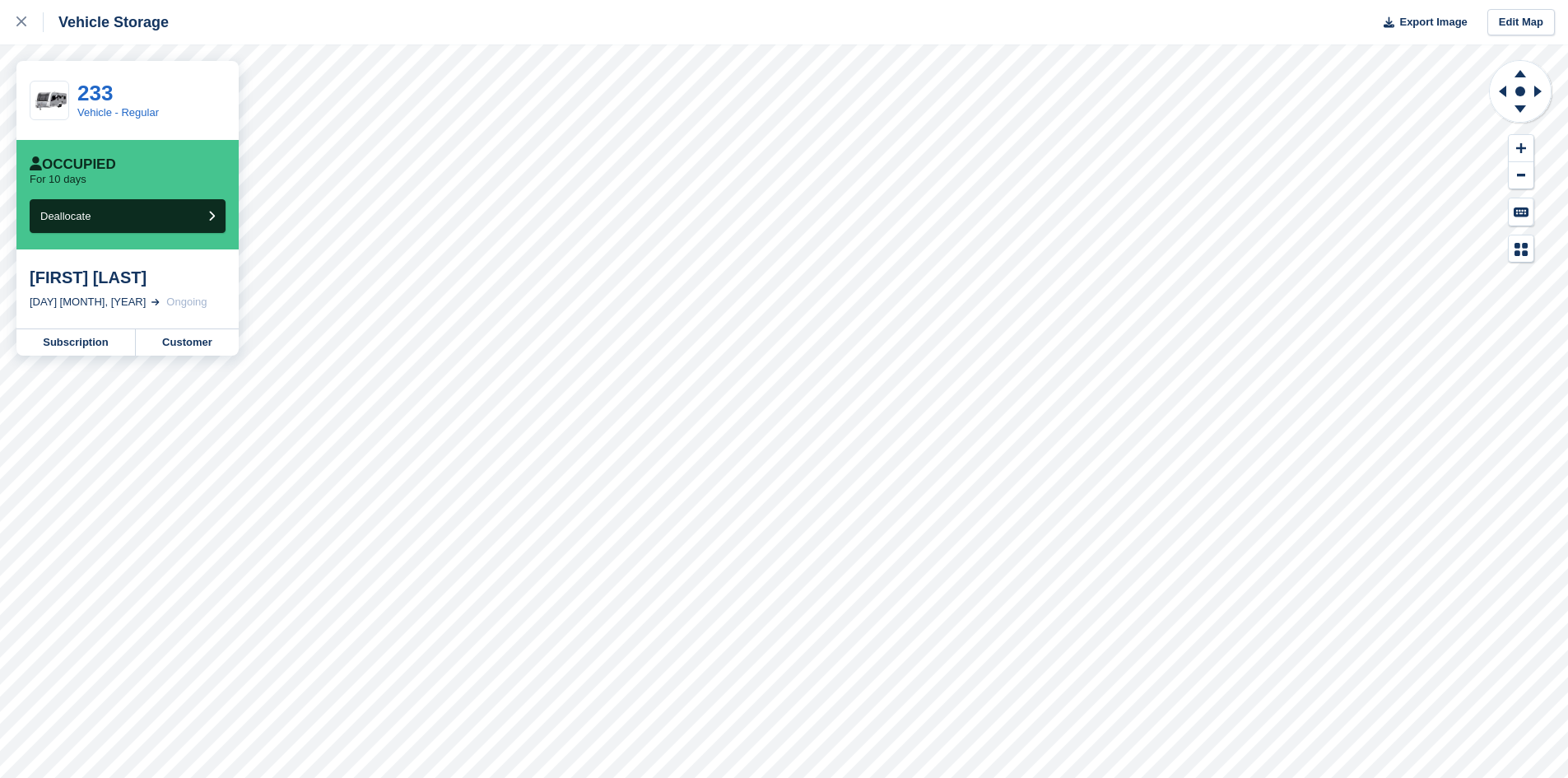 scroll, scrollTop: 0, scrollLeft: 0, axis: both 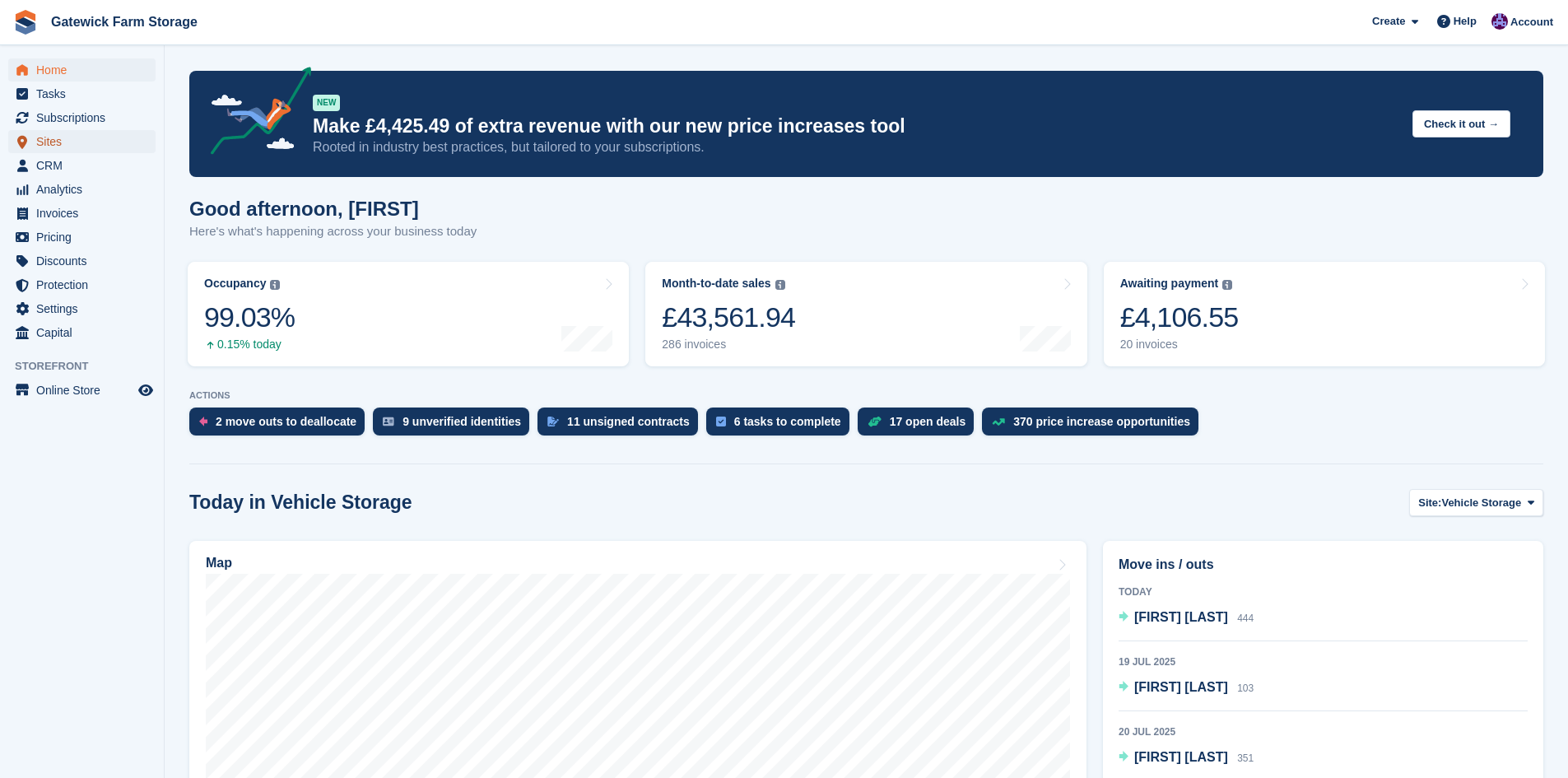 click on "Sites" at bounding box center [86, 142] 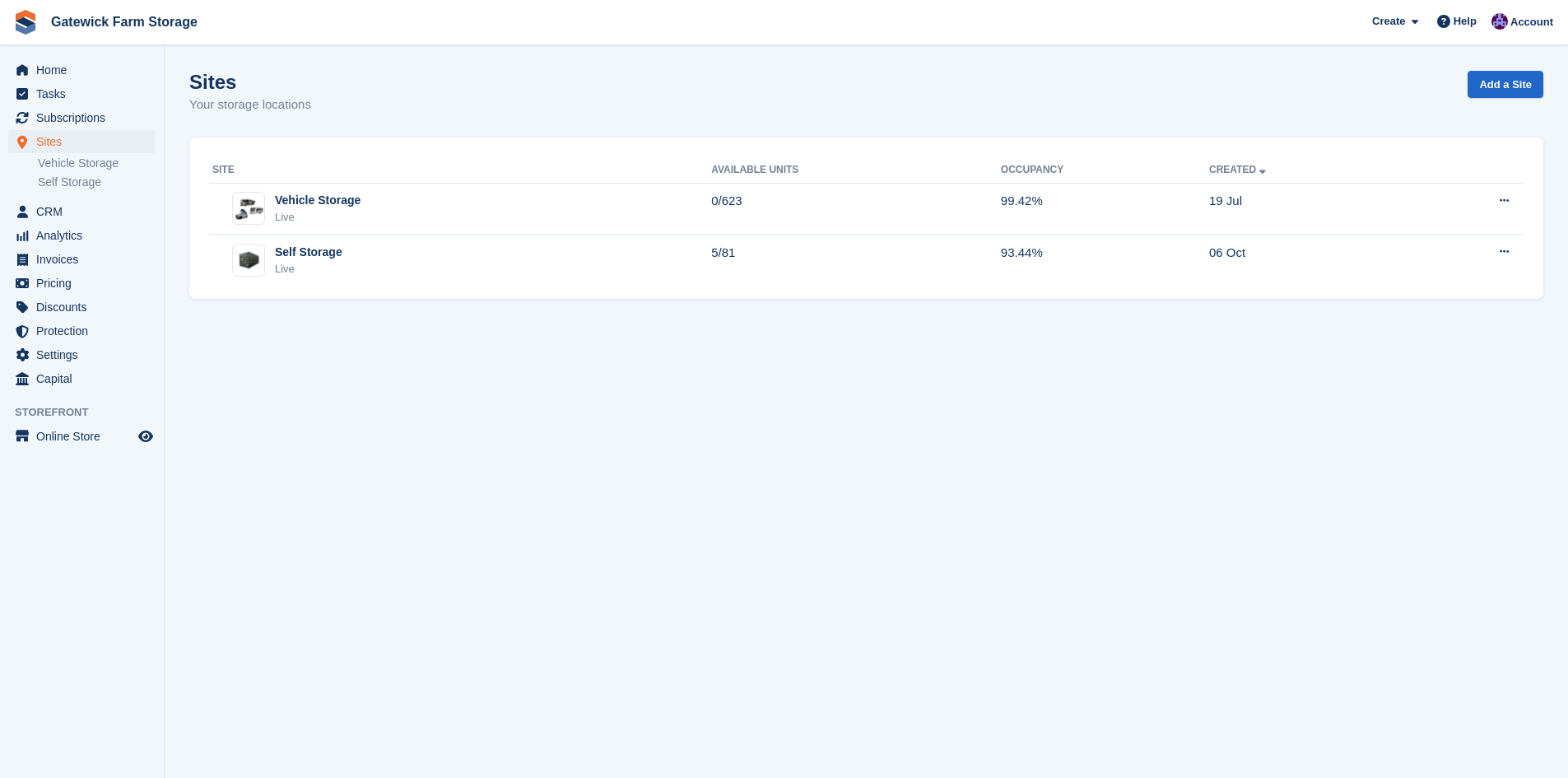 scroll, scrollTop: 0, scrollLeft: 0, axis: both 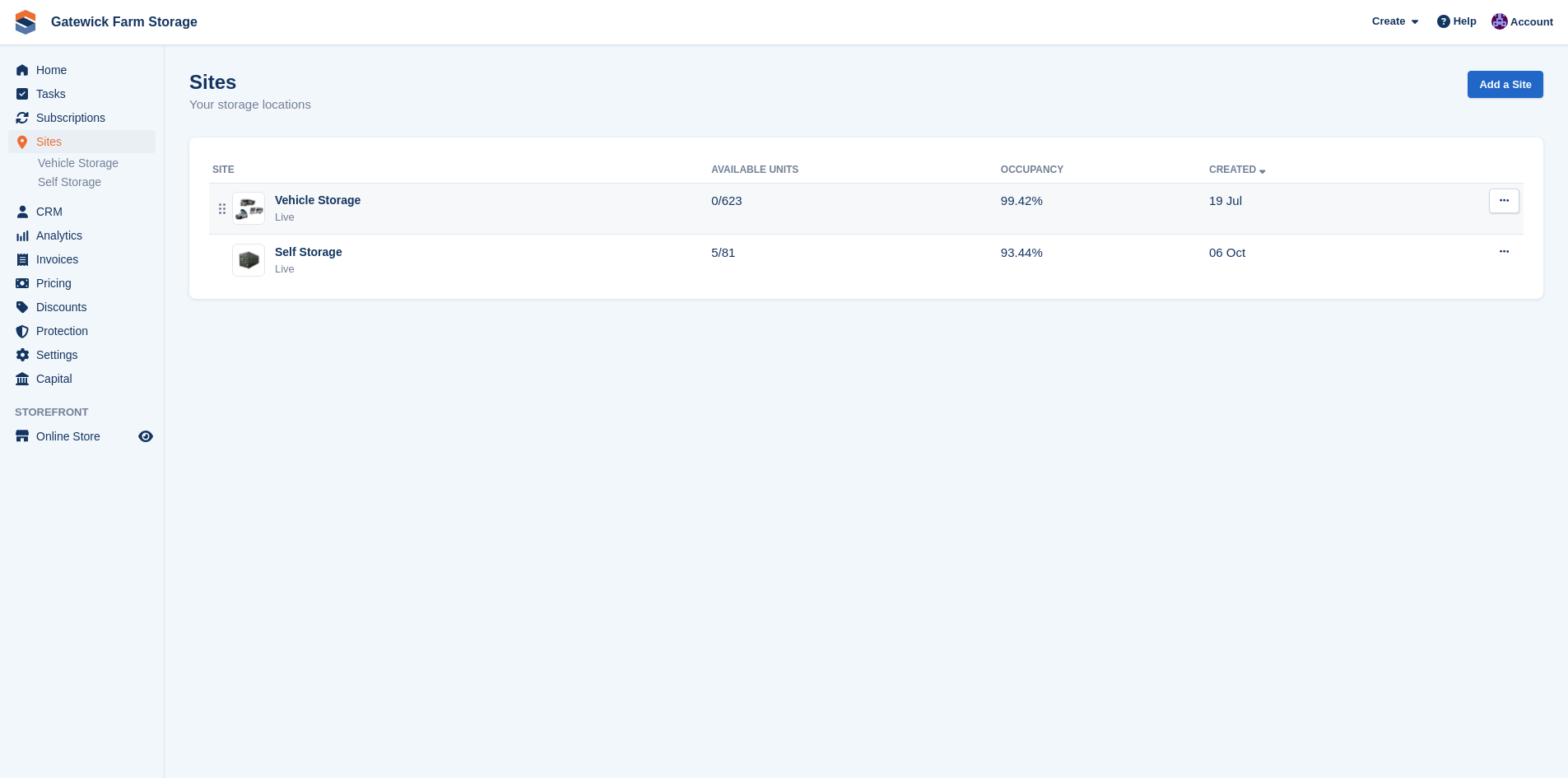 click on "Vehicle Storage
Live" at bounding box center [462, 208] 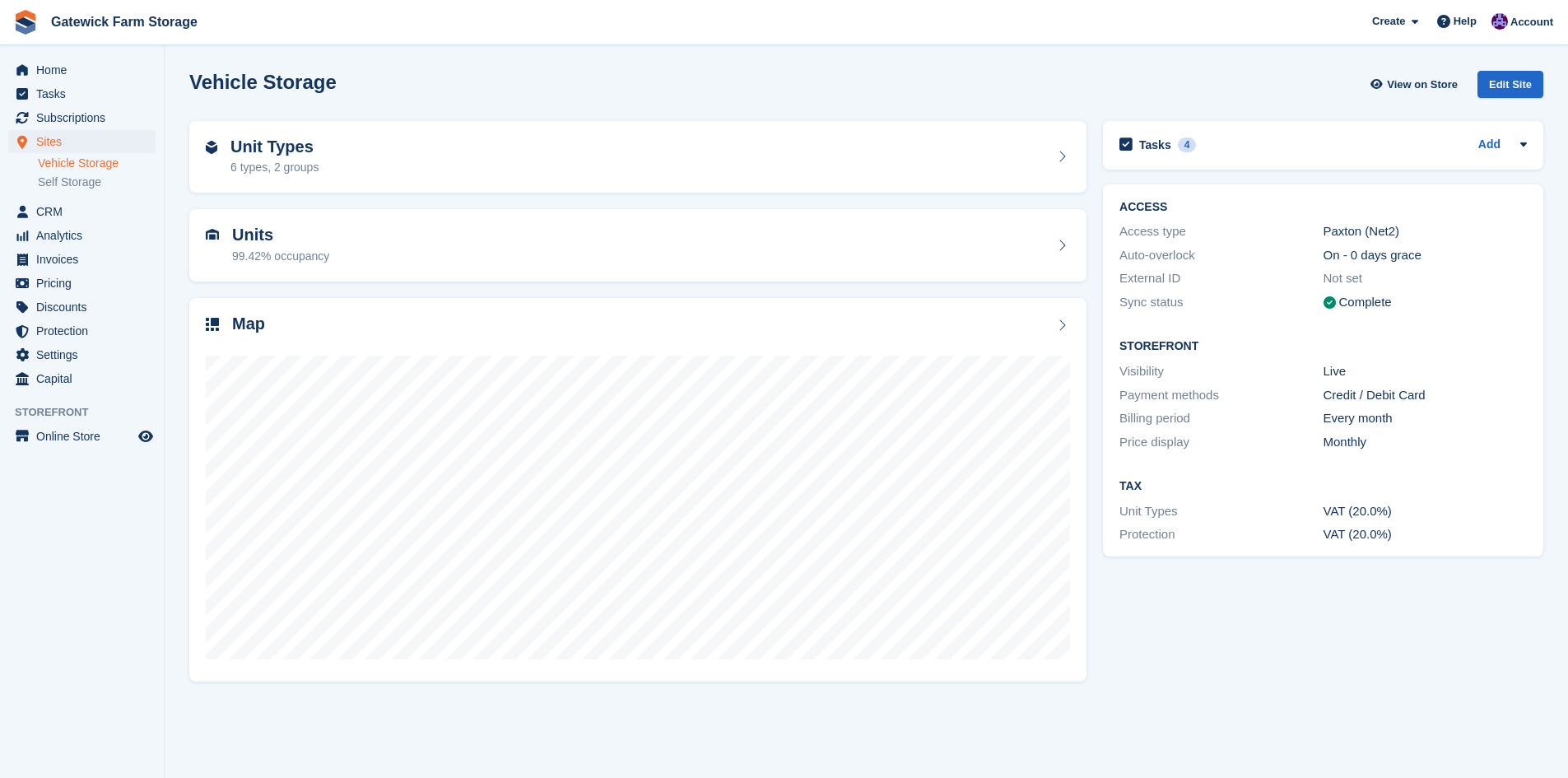 scroll, scrollTop: 0, scrollLeft: 0, axis: both 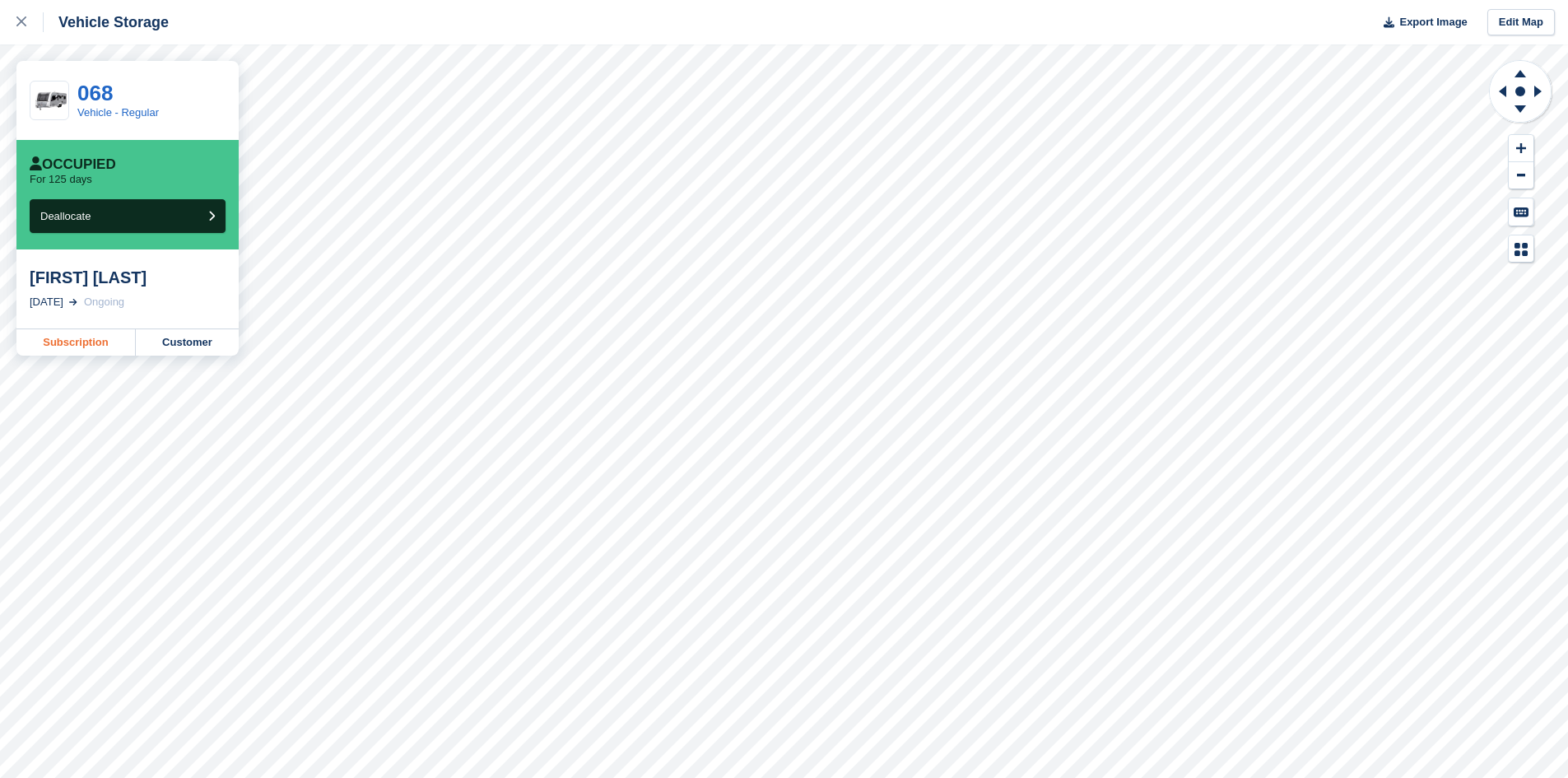 click on "Subscription" at bounding box center [76, 342] 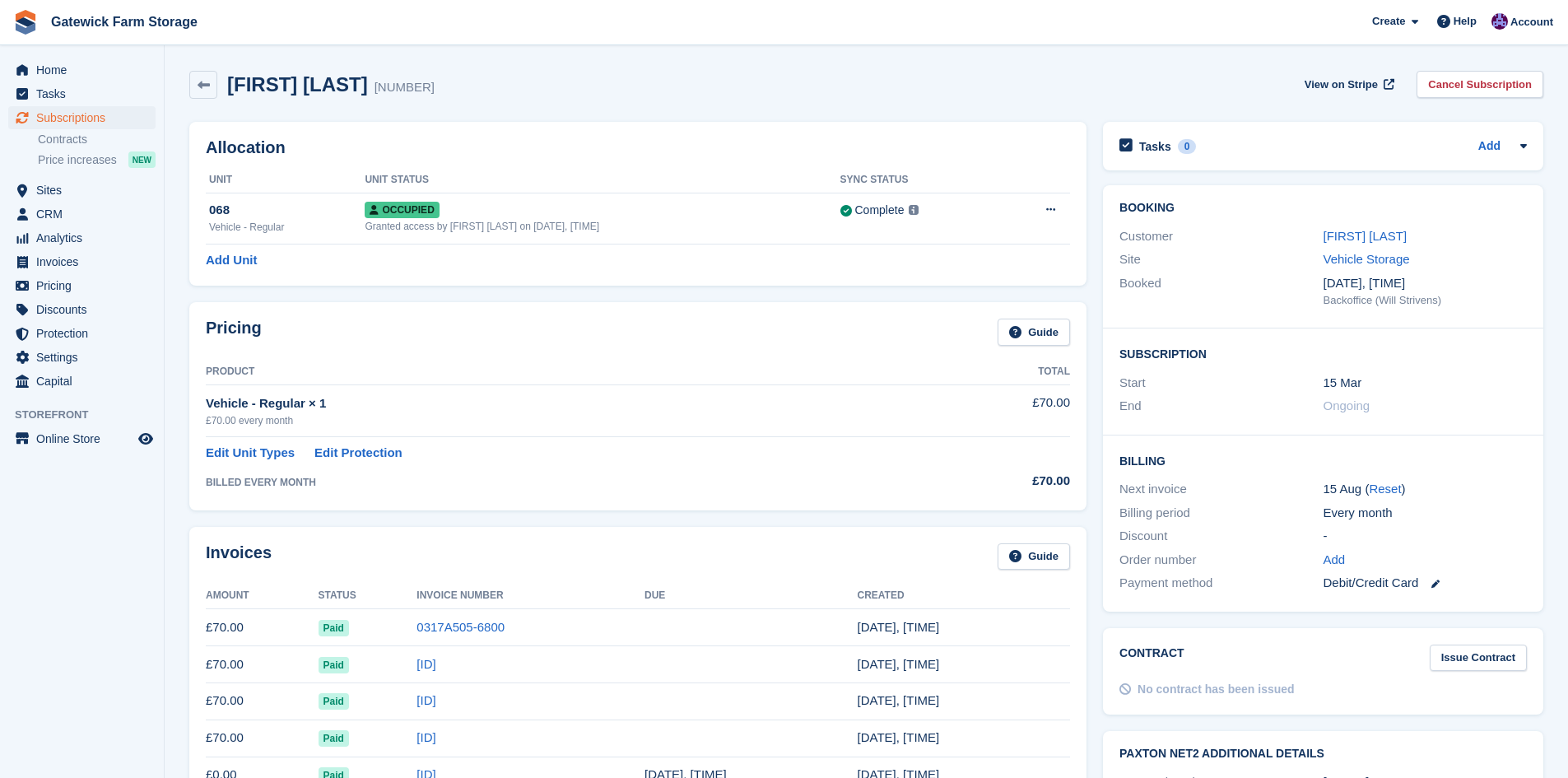scroll, scrollTop: 0, scrollLeft: 0, axis: both 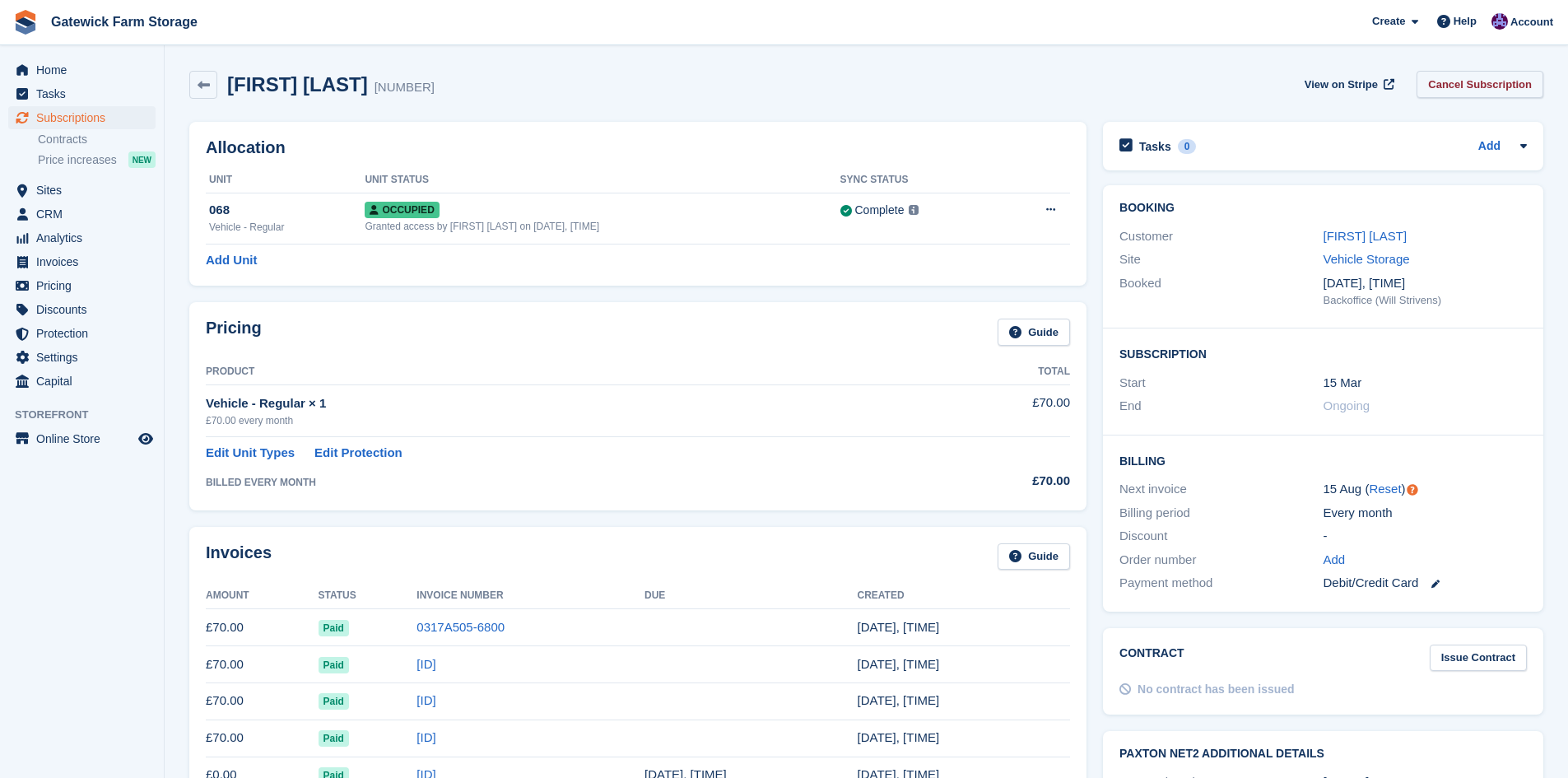 click on "Cancel Subscription" at bounding box center (1480, 84) 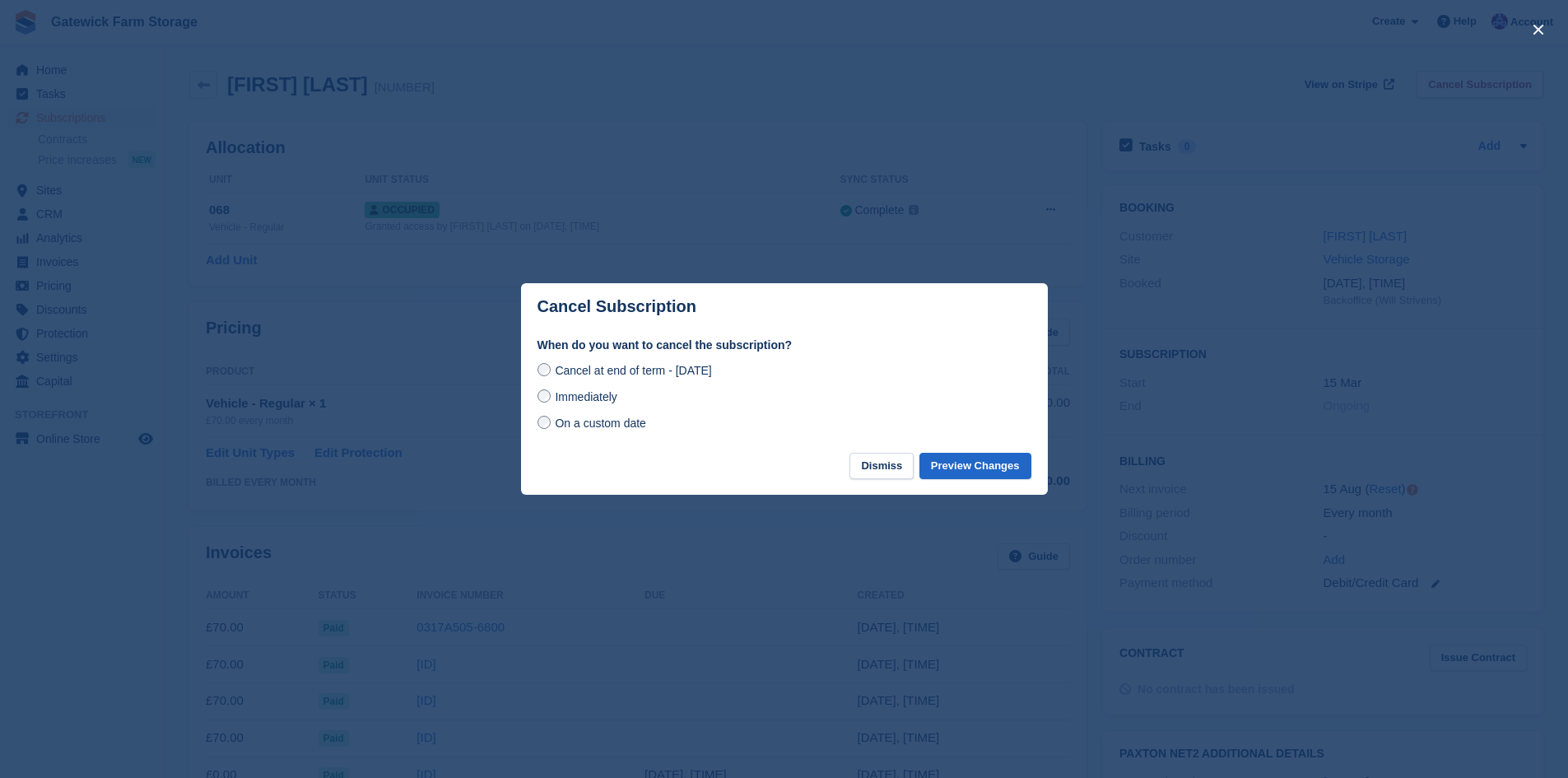 click on "Immediately" at bounding box center (585, 397) 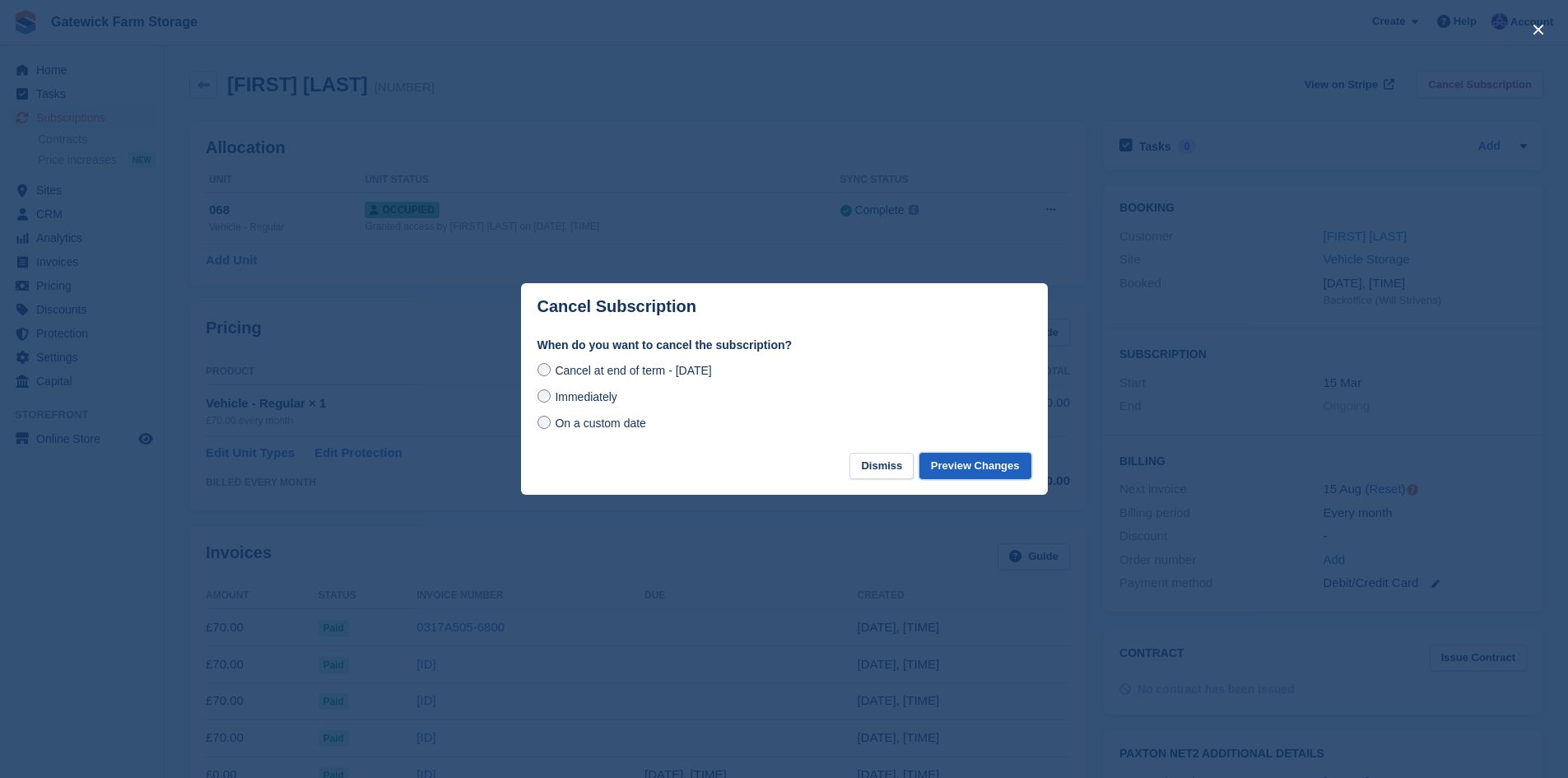 click on "Preview Changes" at bounding box center (975, 466) 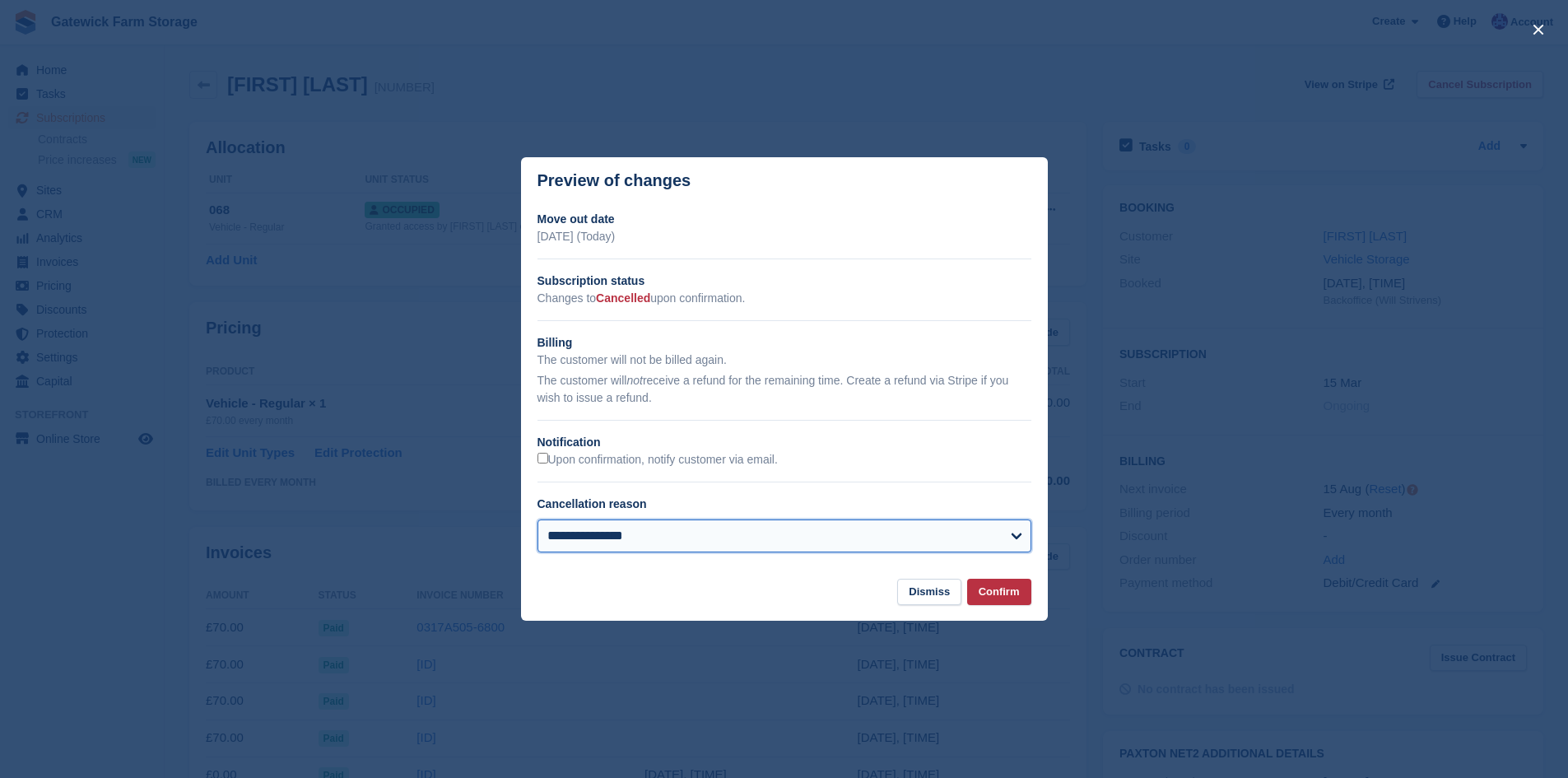 click on "**********" at bounding box center (784, 536) 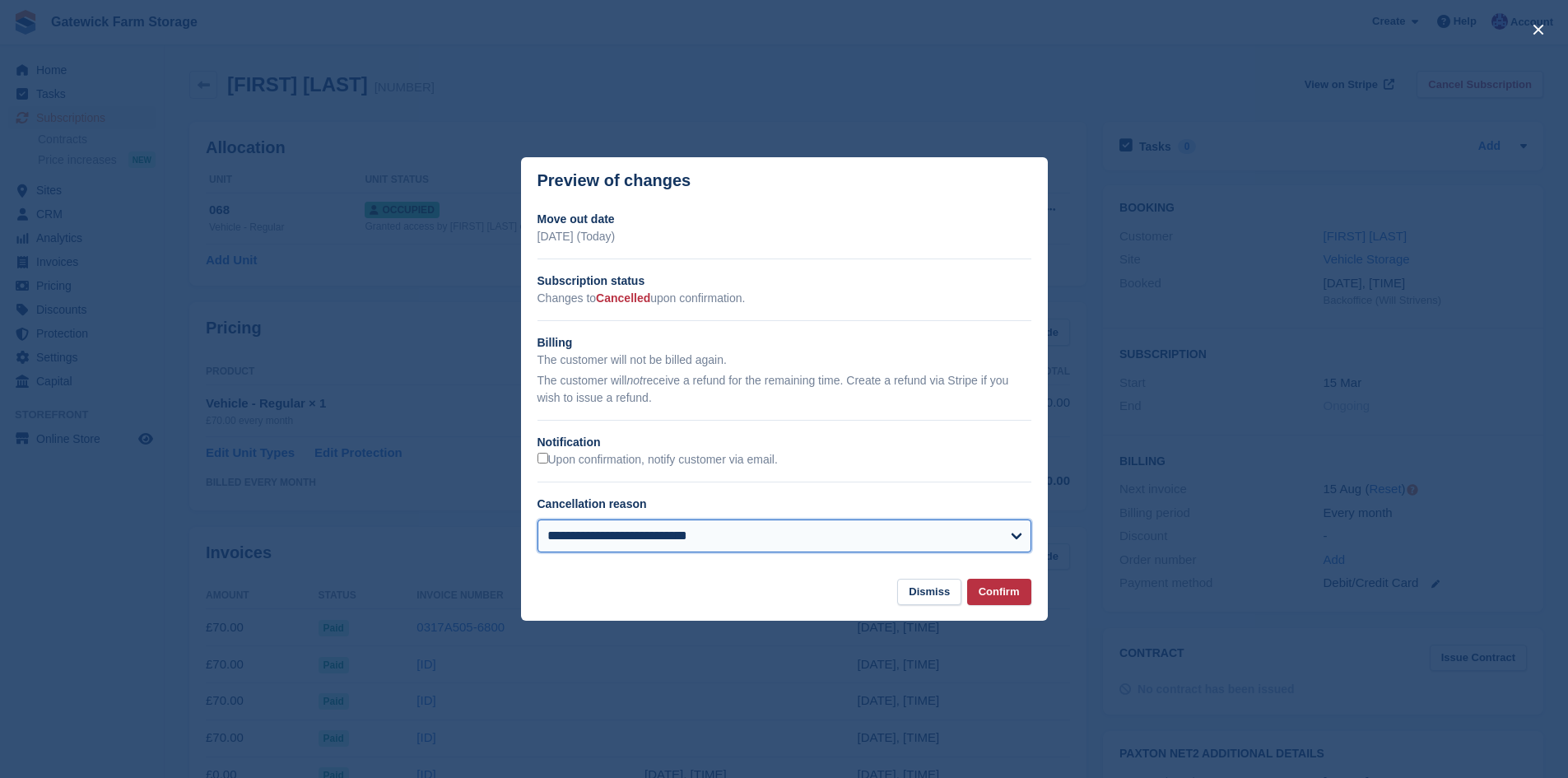 click on "**********" at bounding box center (784, 536) 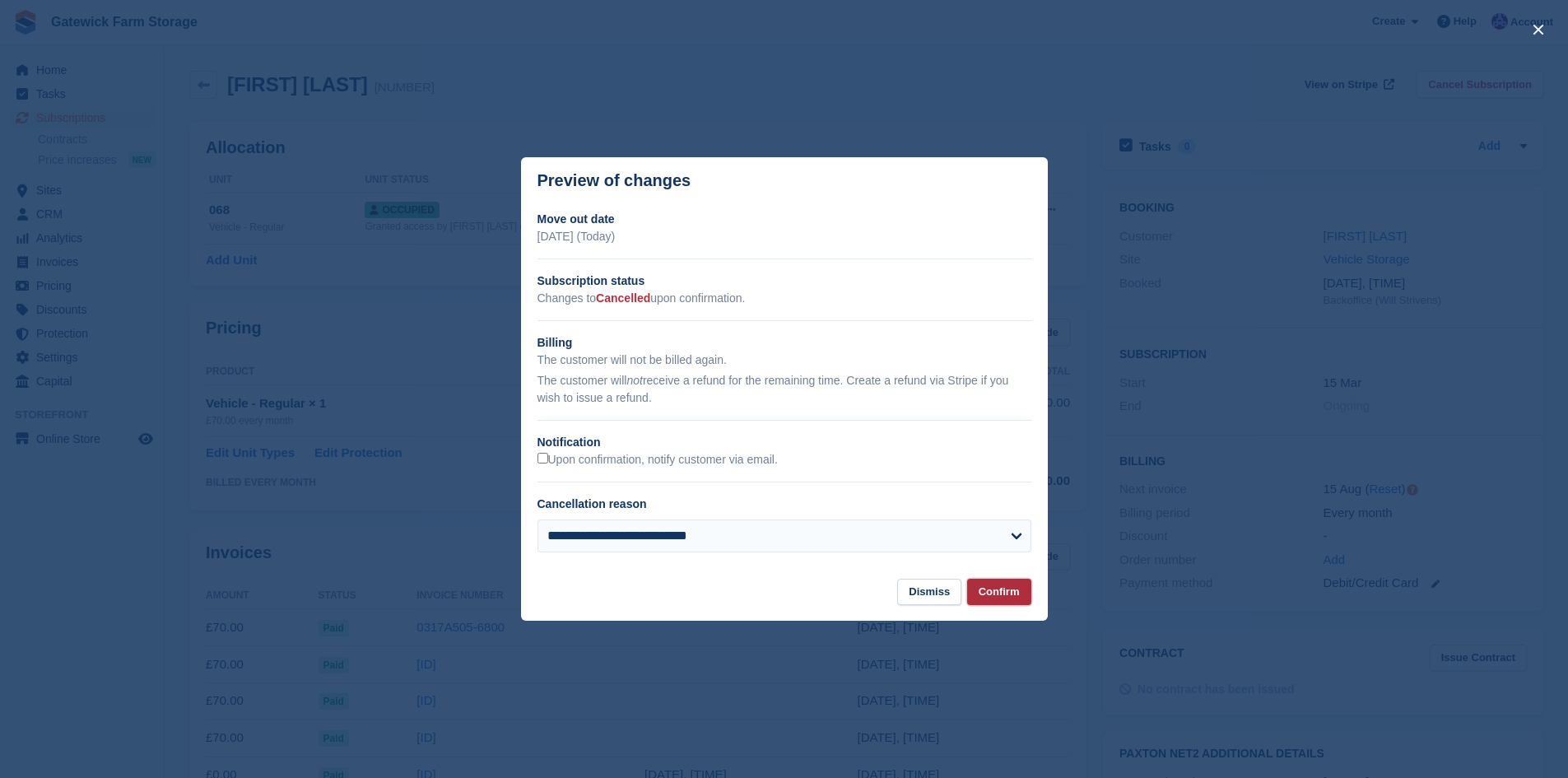 click on "Confirm" at bounding box center [999, 592] 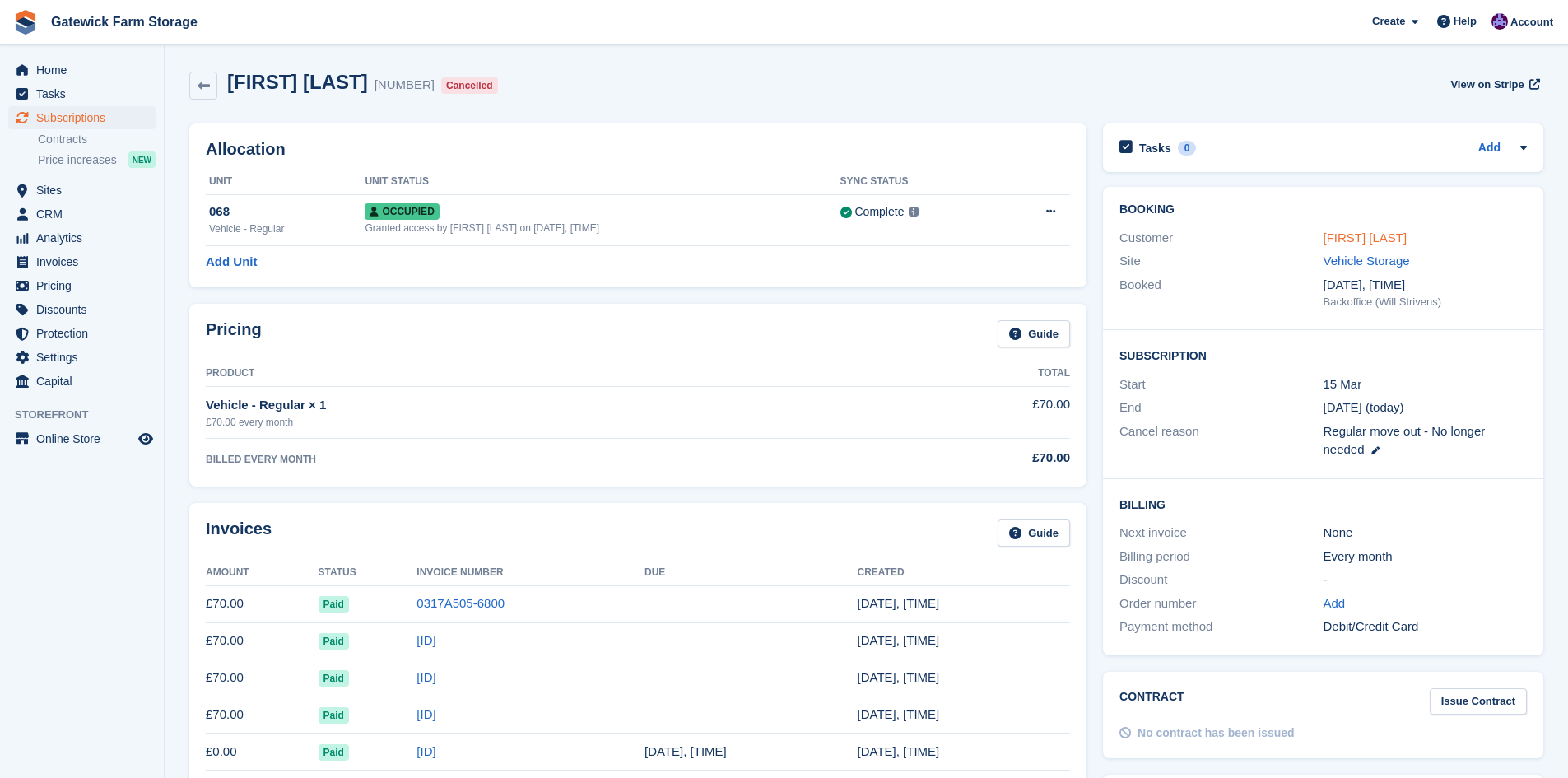 click on "[FIRST] [LAST]" at bounding box center (1366, 237) 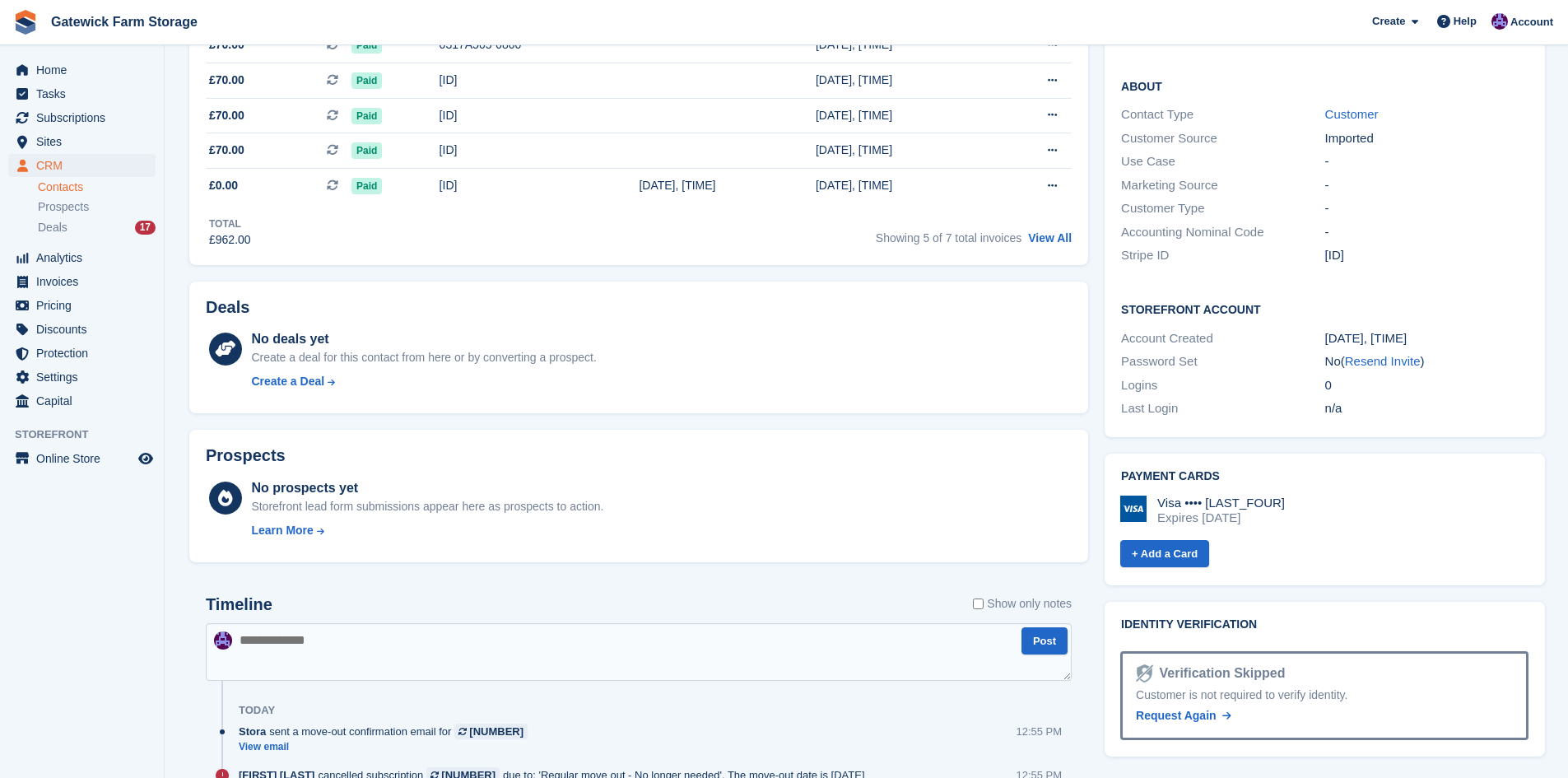 scroll, scrollTop: 576, scrollLeft: 0, axis: vertical 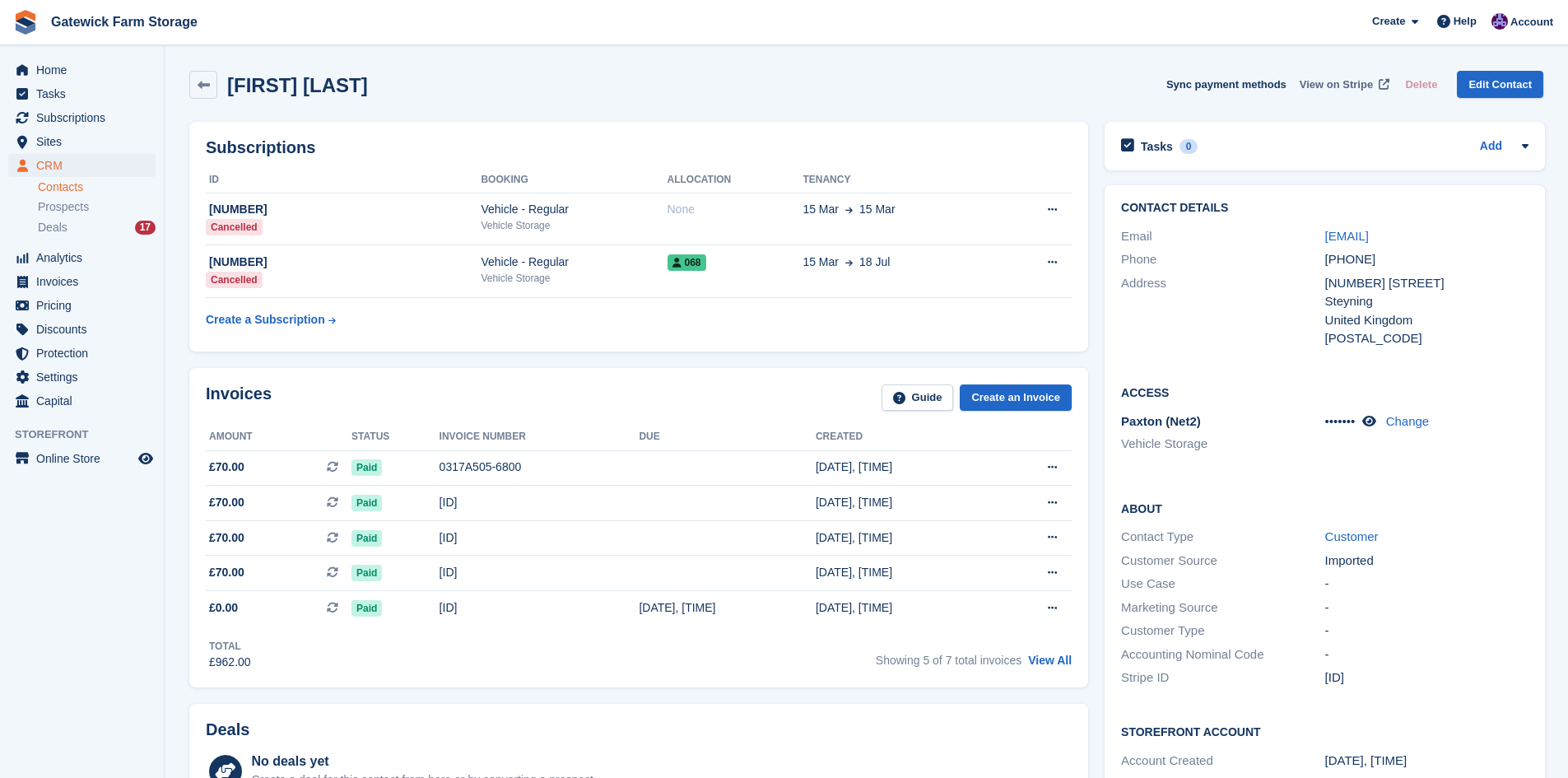 click on "View on Stripe" at bounding box center [1336, 85] 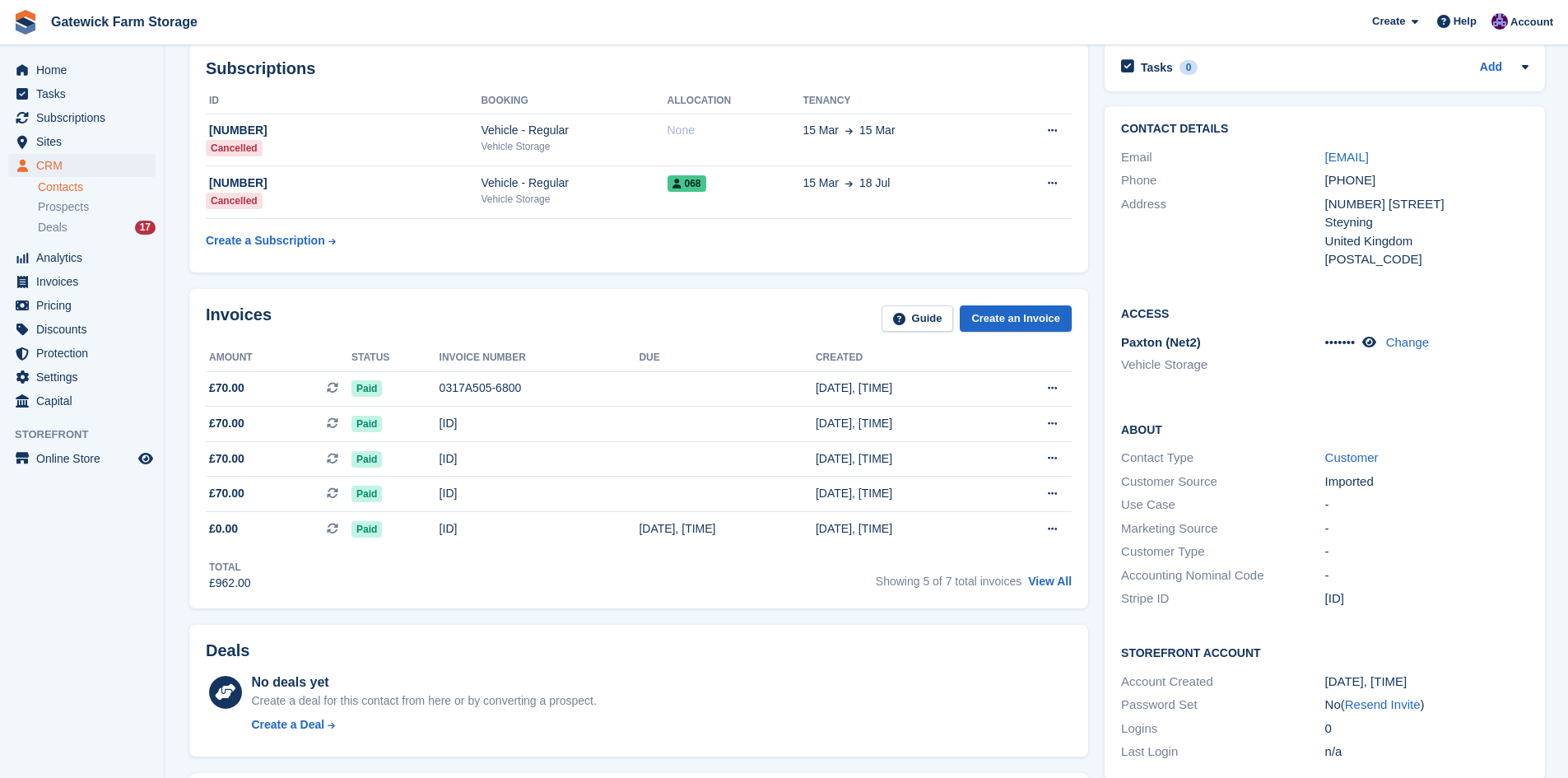 scroll, scrollTop: 0, scrollLeft: 0, axis: both 